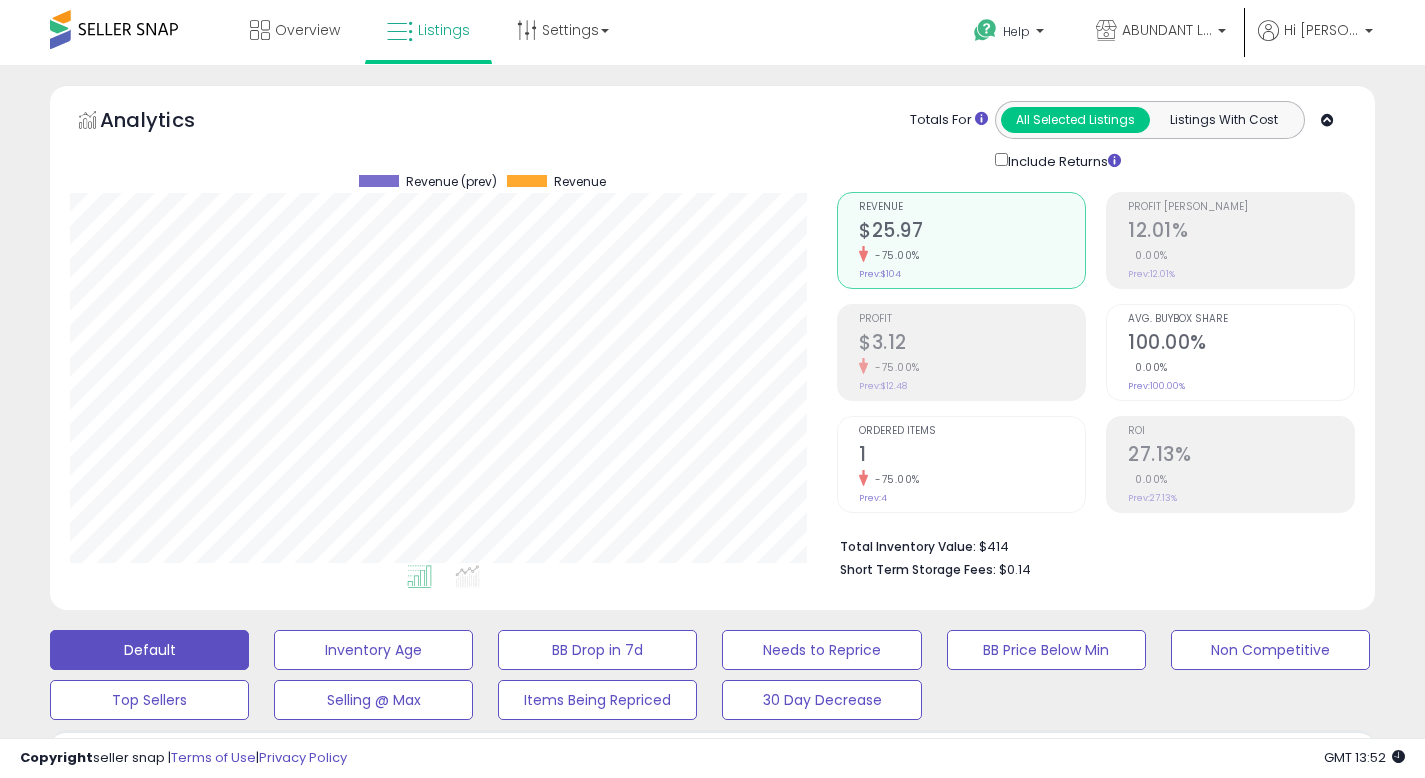 scroll, scrollTop: 578, scrollLeft: 0, axis: vertical 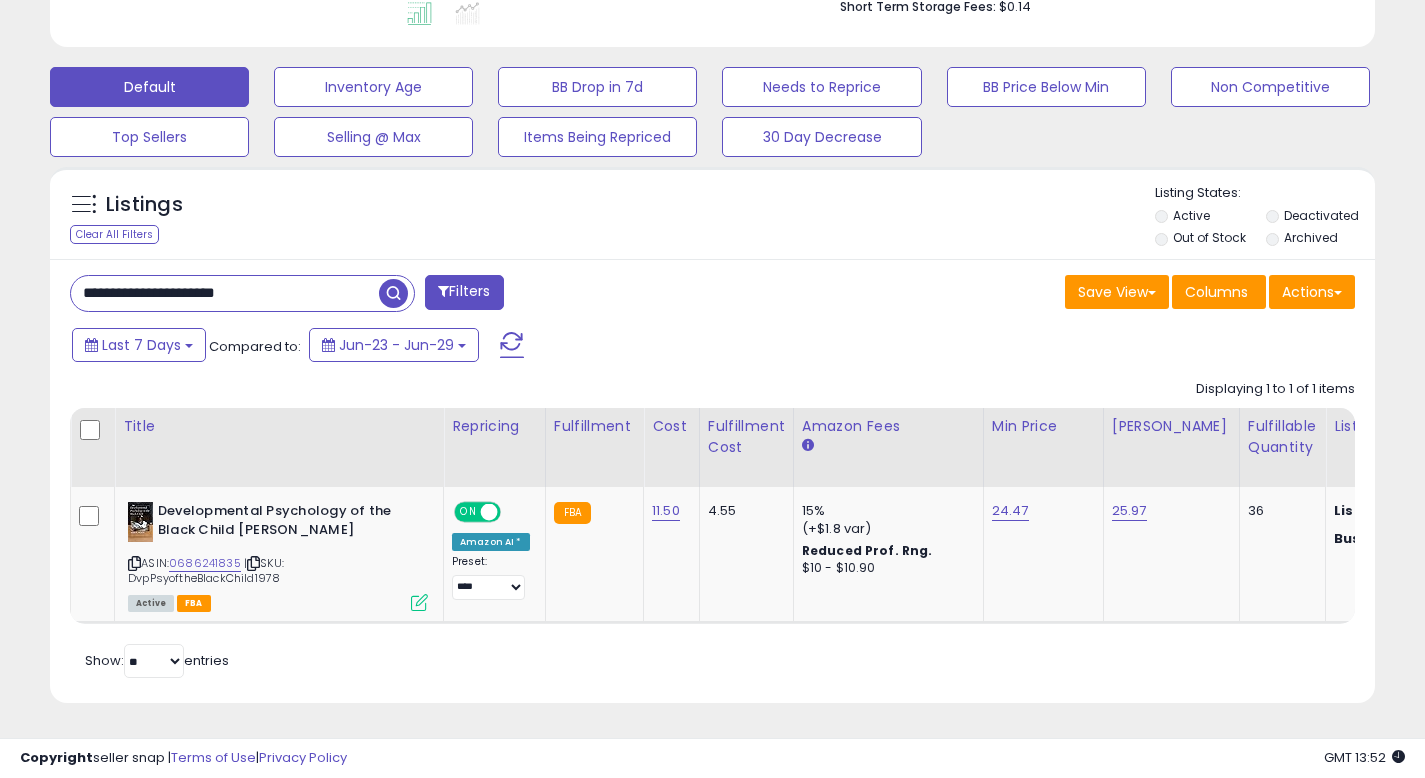 click at bounding box center (393, 293) 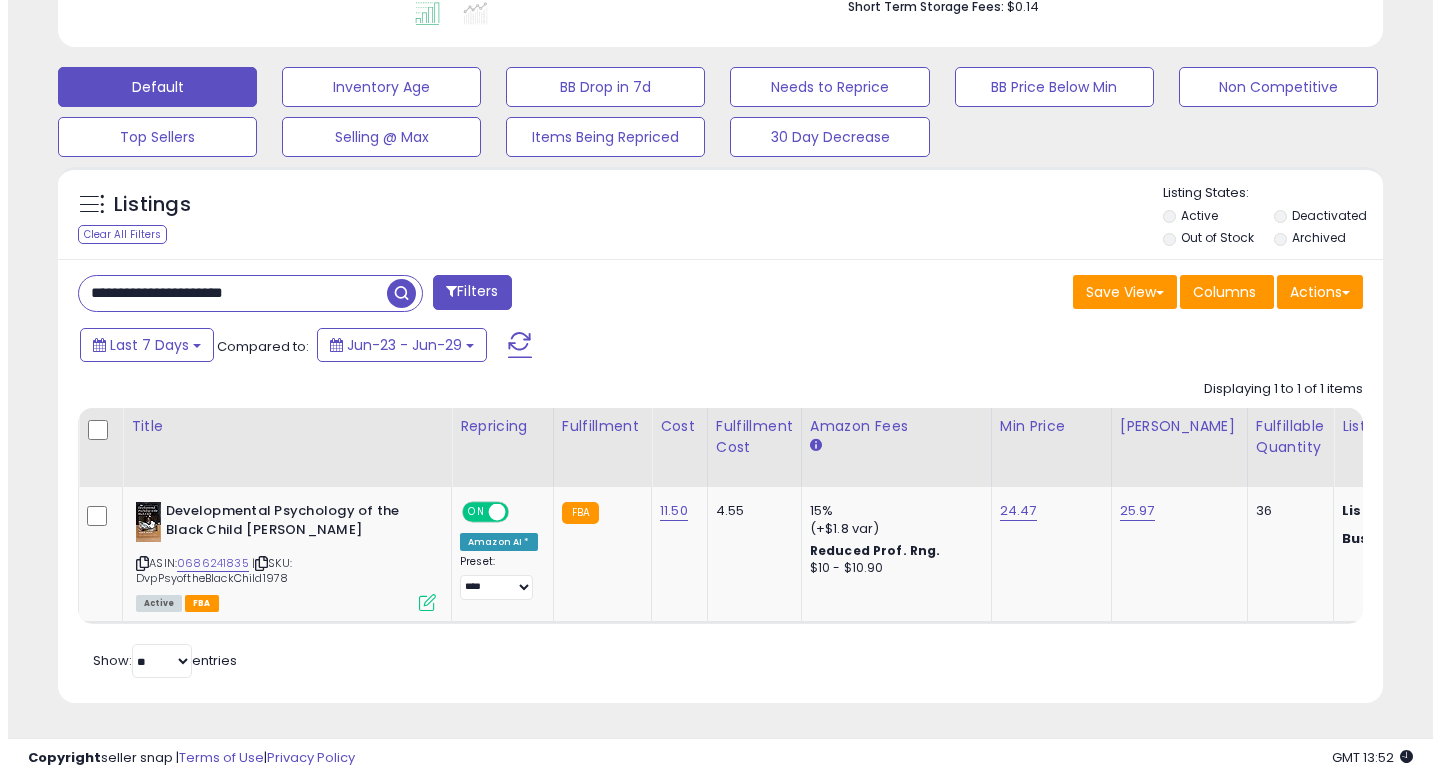 scroll, scrollTop: 442, scrollLeft: 0, axis: vertical 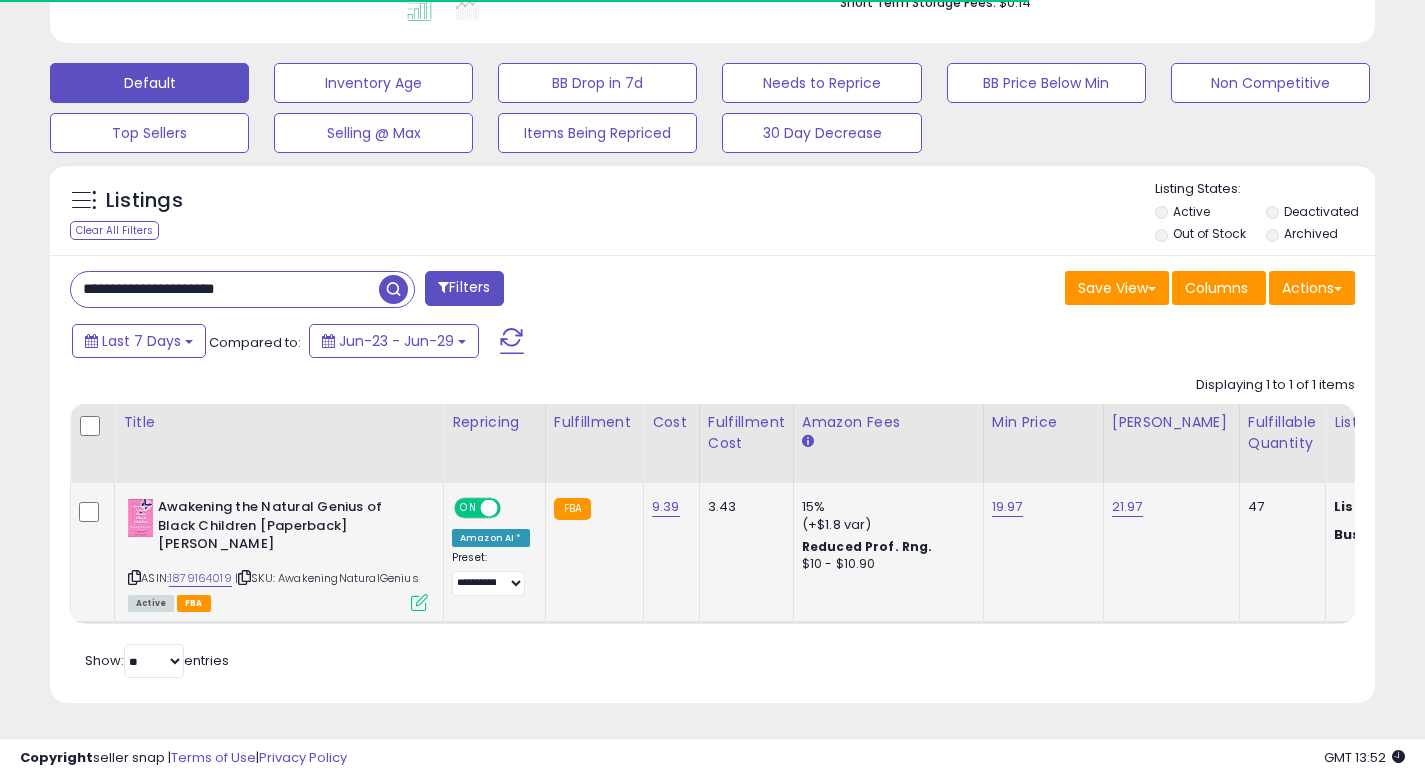 click at bounding box center [419, 602] 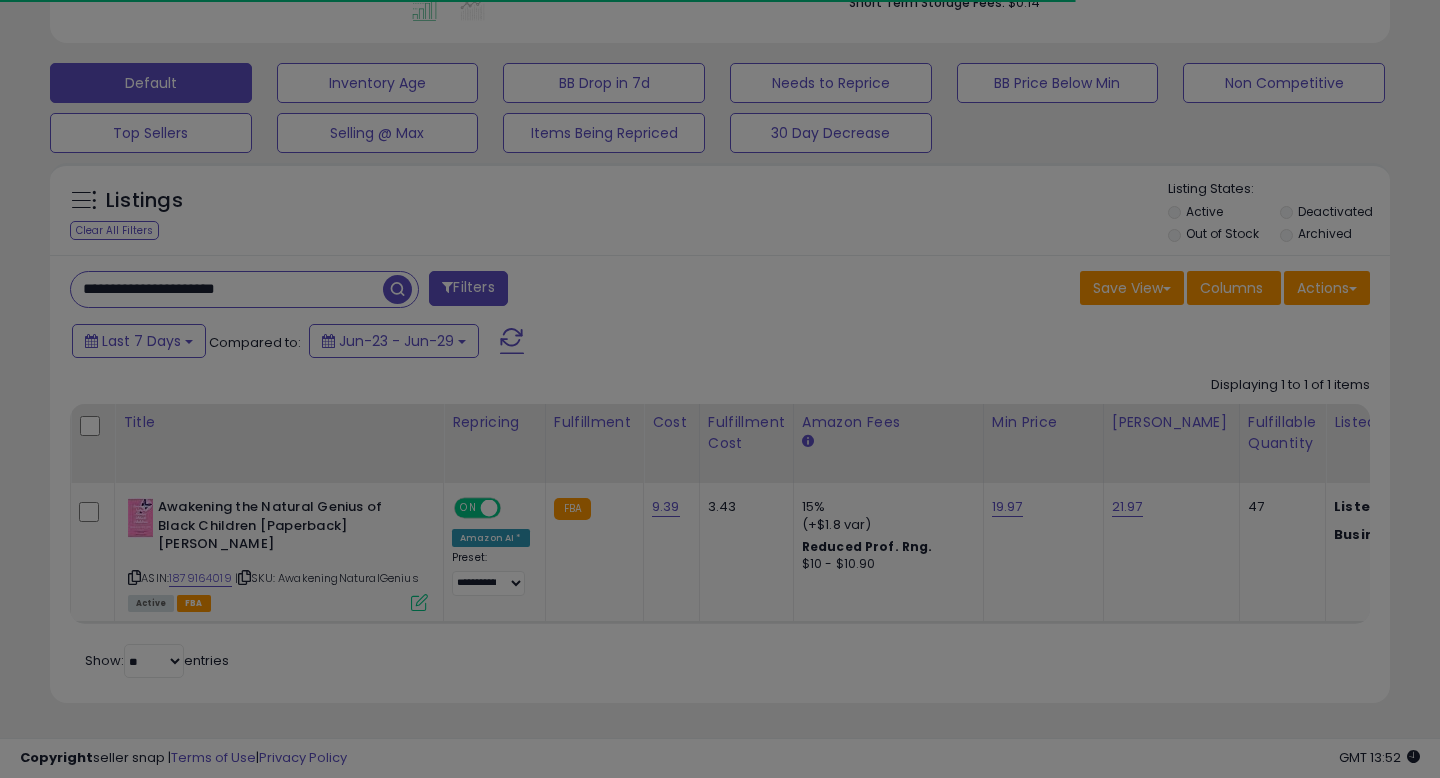 scroll, scrollTop: 999590, scrollLeft: 999224, axis: both 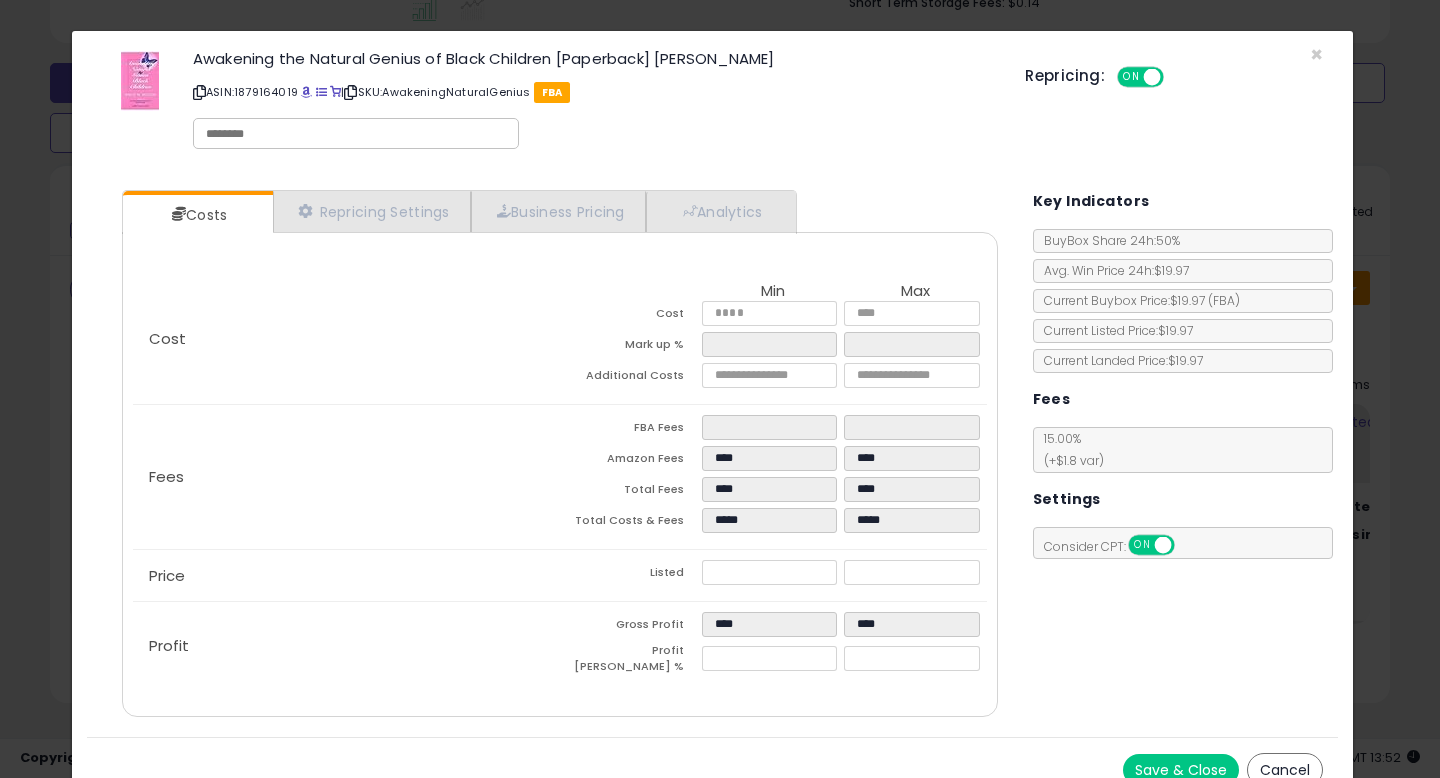 click on "Cancel" at bounding box center [1285, 770] 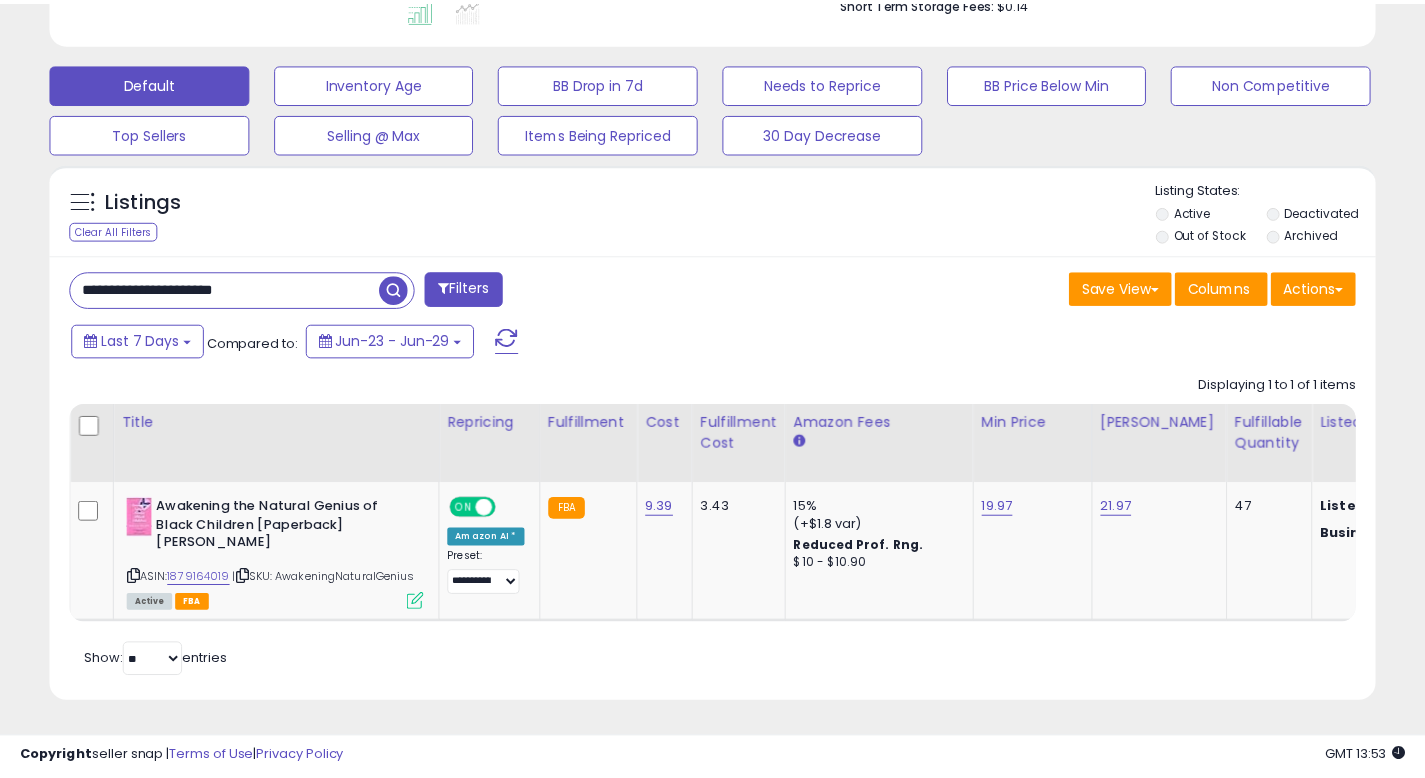 scroll, scrollTop: 410, scrollLeft: 767, axis: both 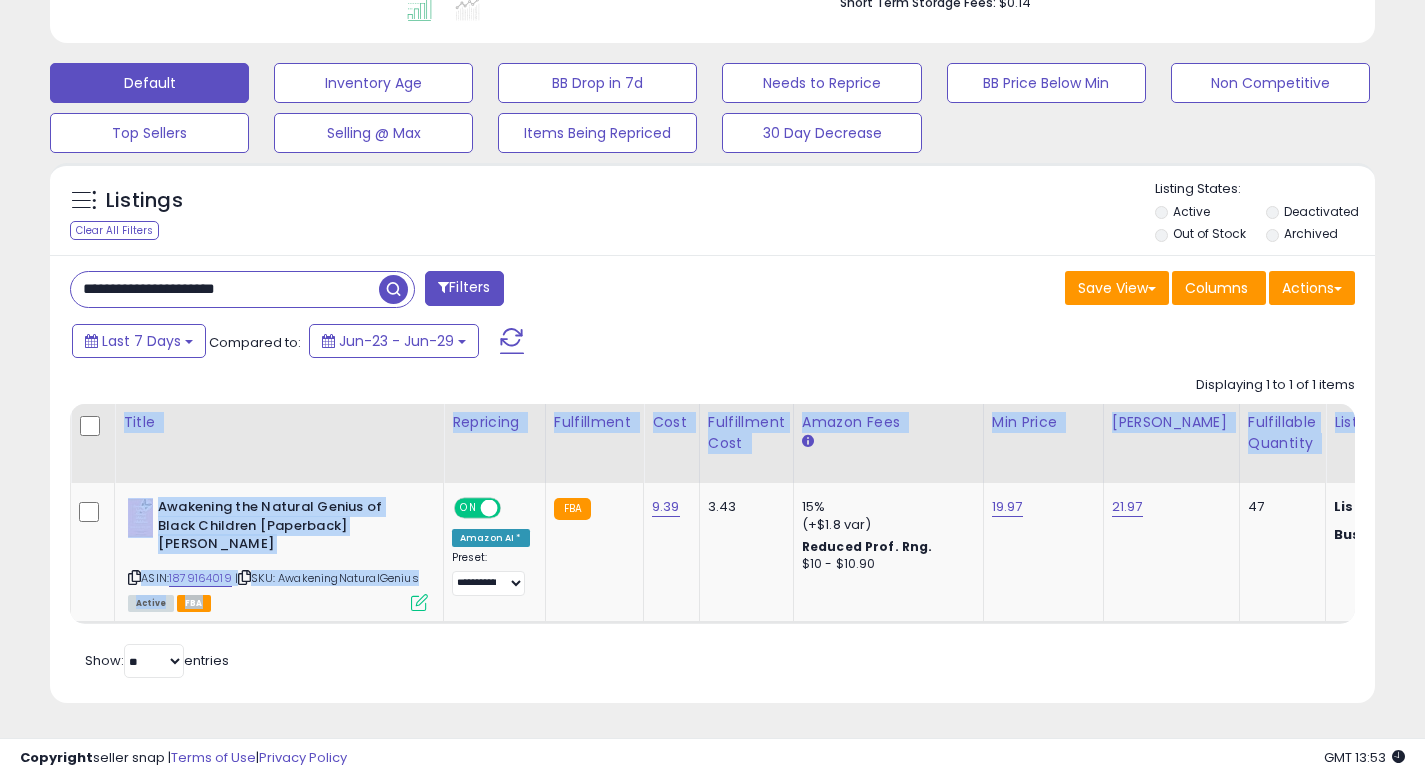 drag, startPoint x: 417, startPoint y: 590, endPoint x: 744, endPoint y: 634, distance: 329.94696 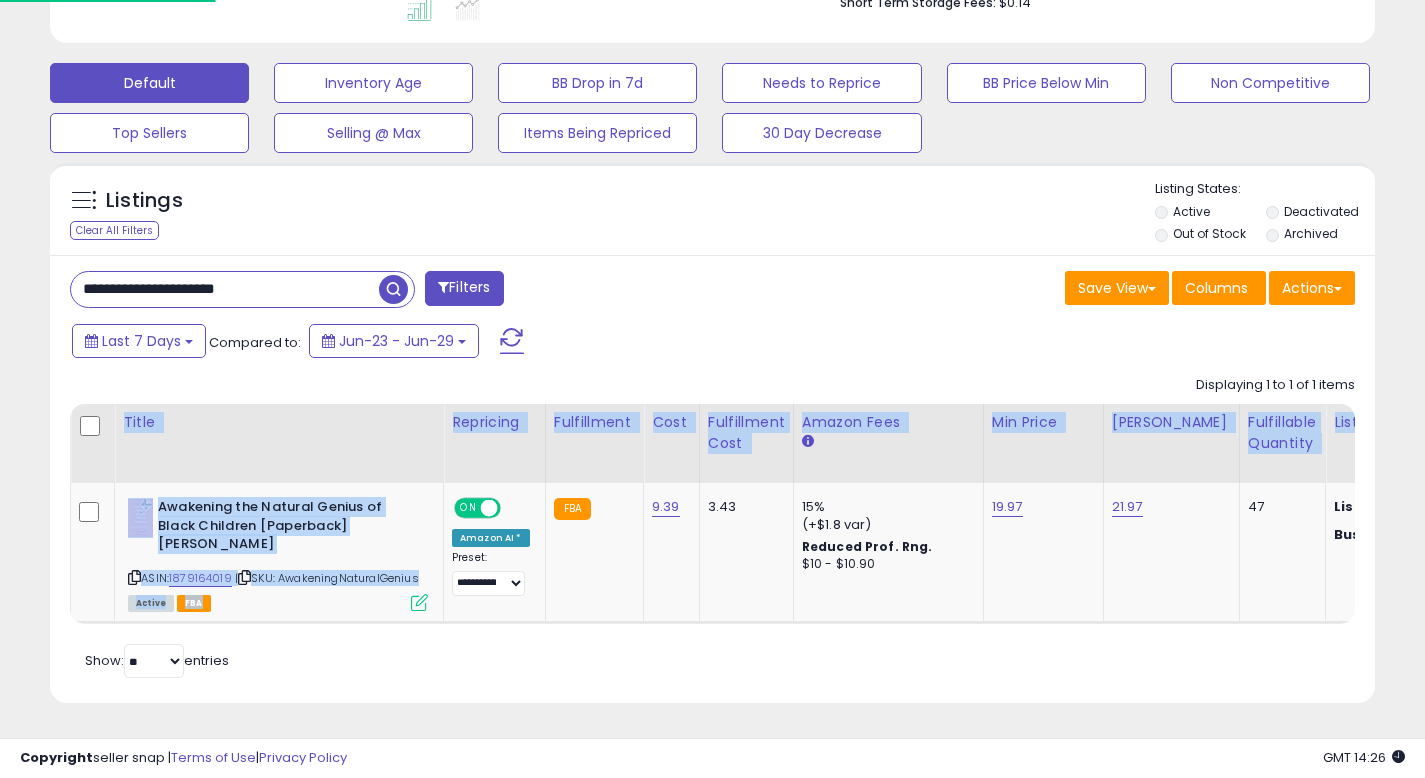 scroll, scrollTop: 999590, scrollLeft: 999233, axis: both 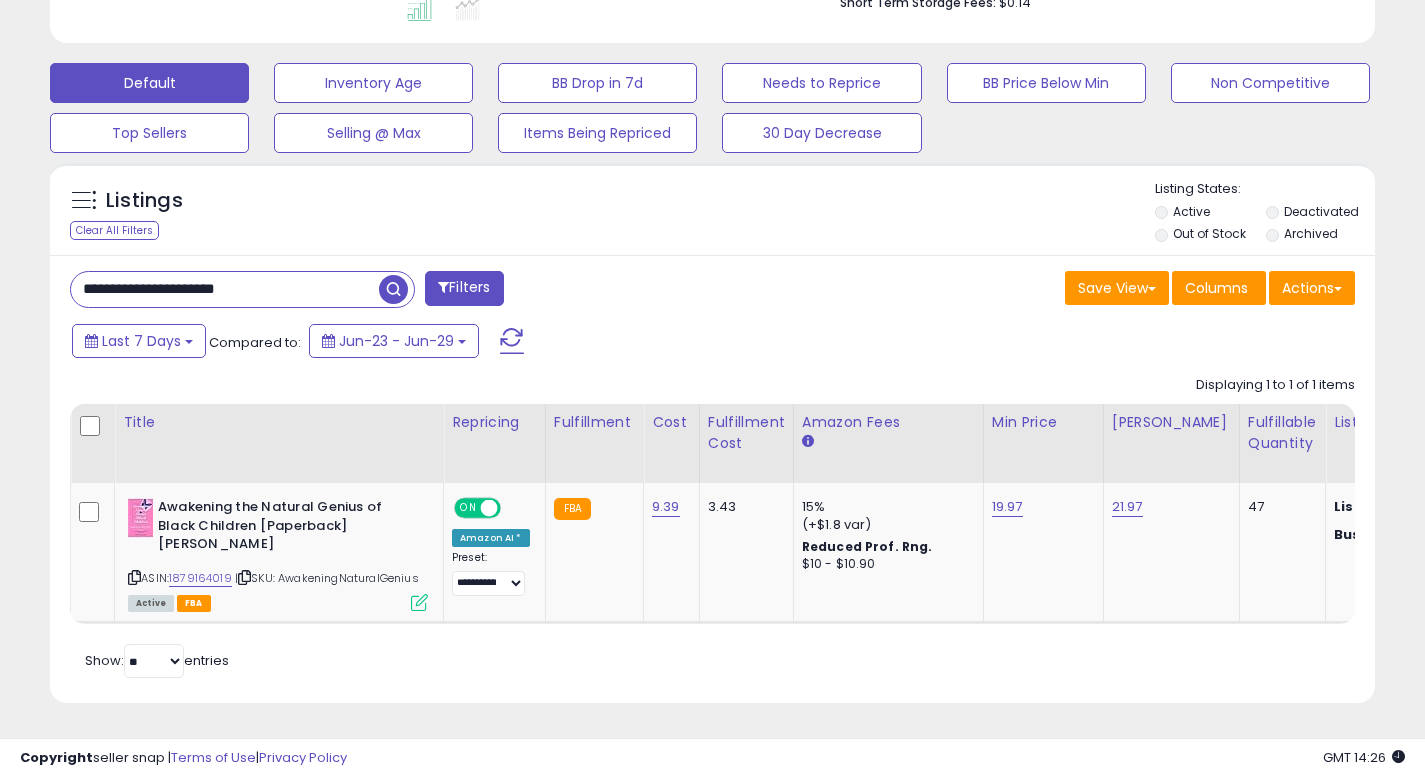 click on "**********" at bounding box center [225, 289] 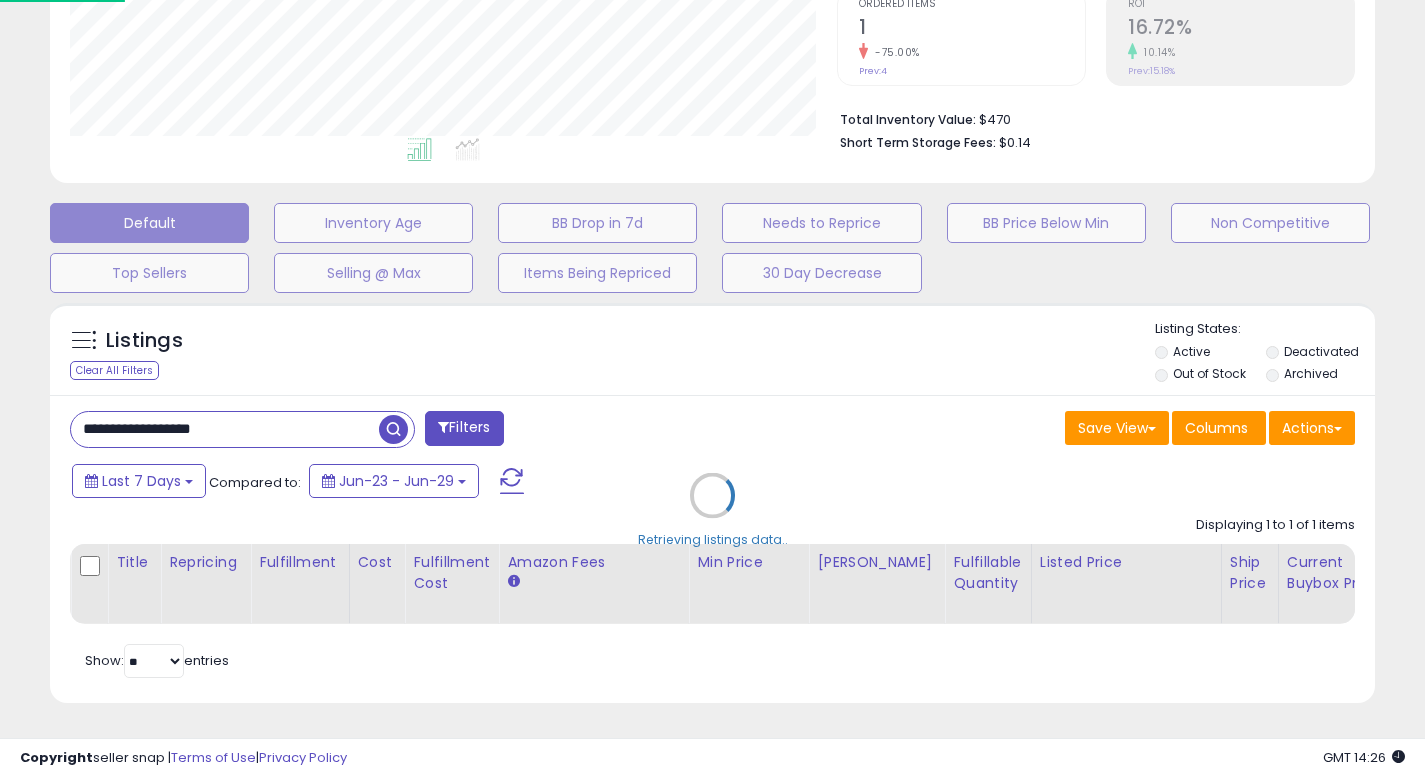 scroll, scrollTop: 999590, scrollLeft: 999224, axis: both 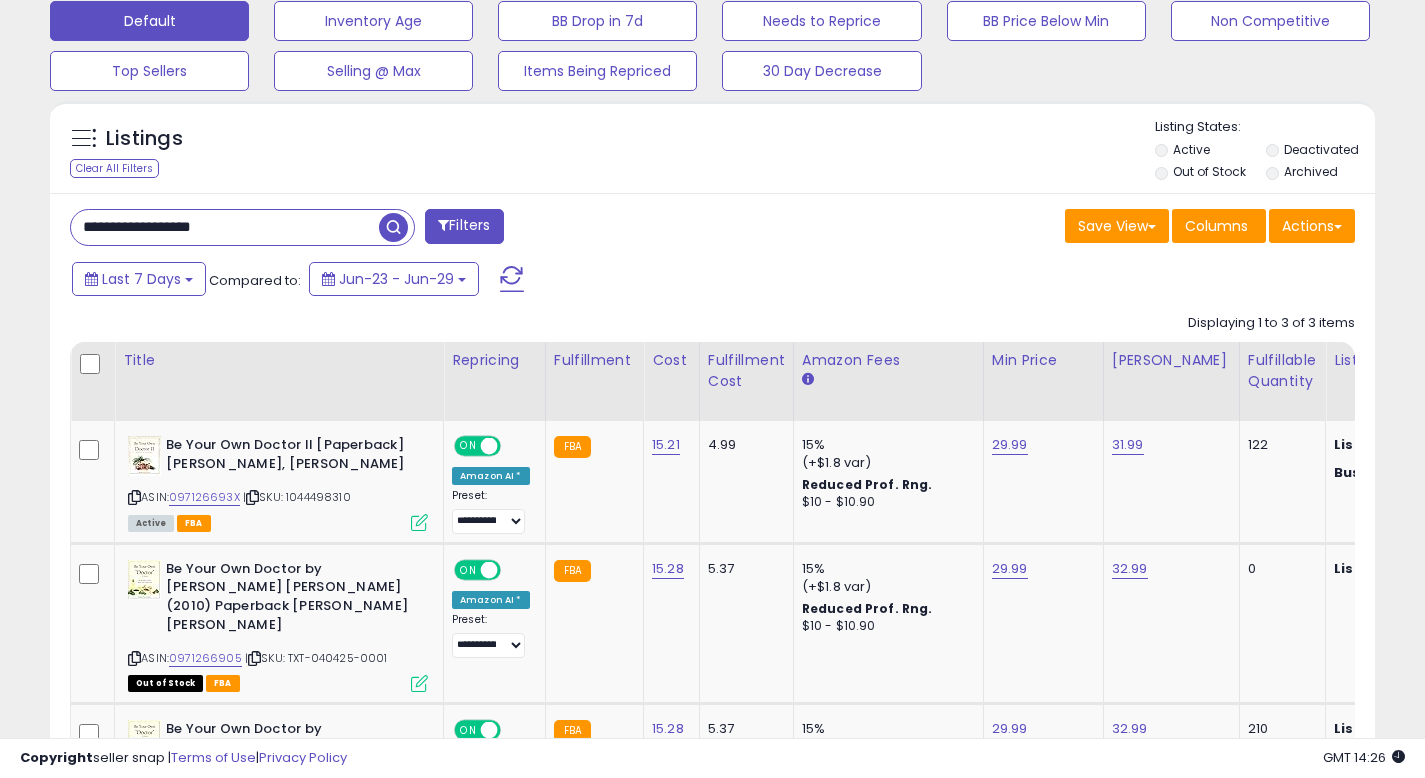 drag, startPoint x: 179, startPoint y: 232, endPoint x: 314, endPoint y: 230, distance: 135.01482 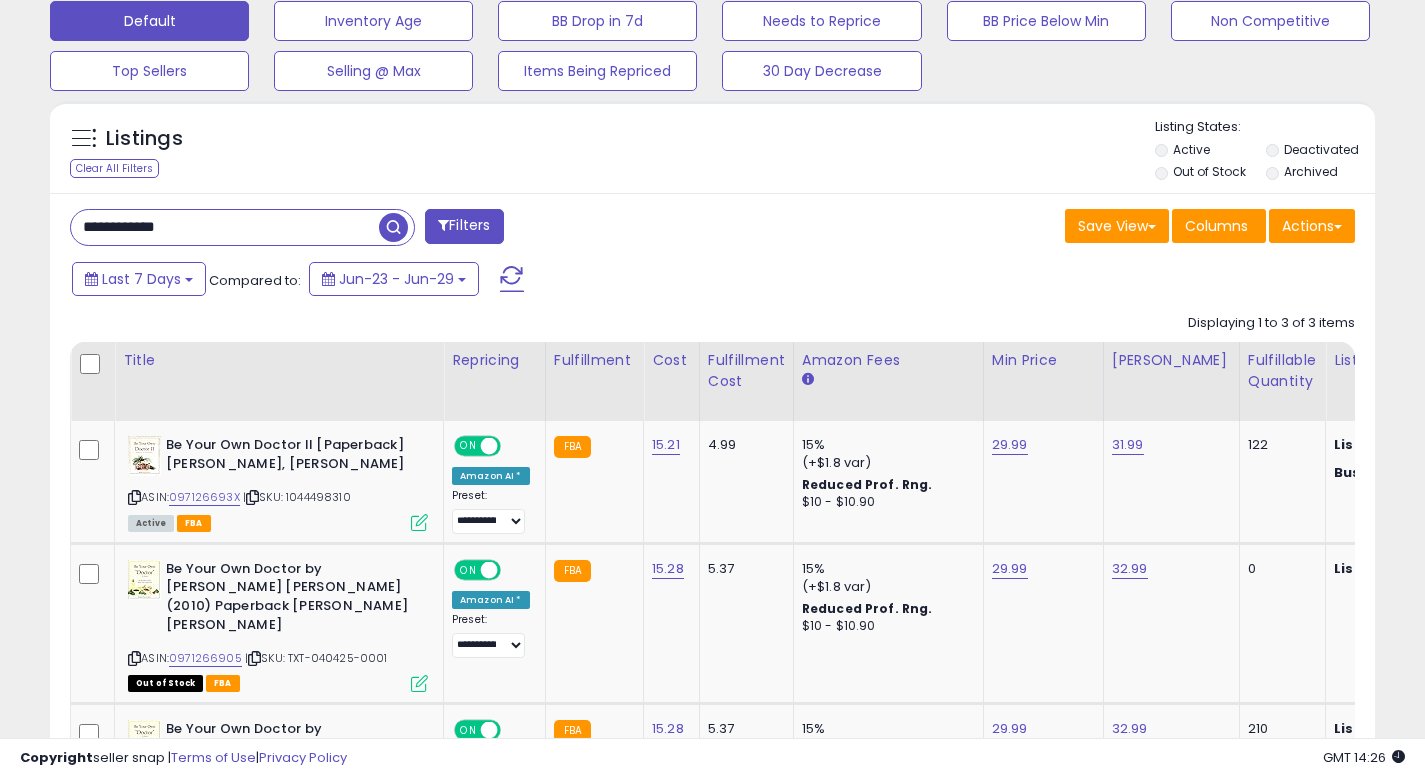 type on "**********" 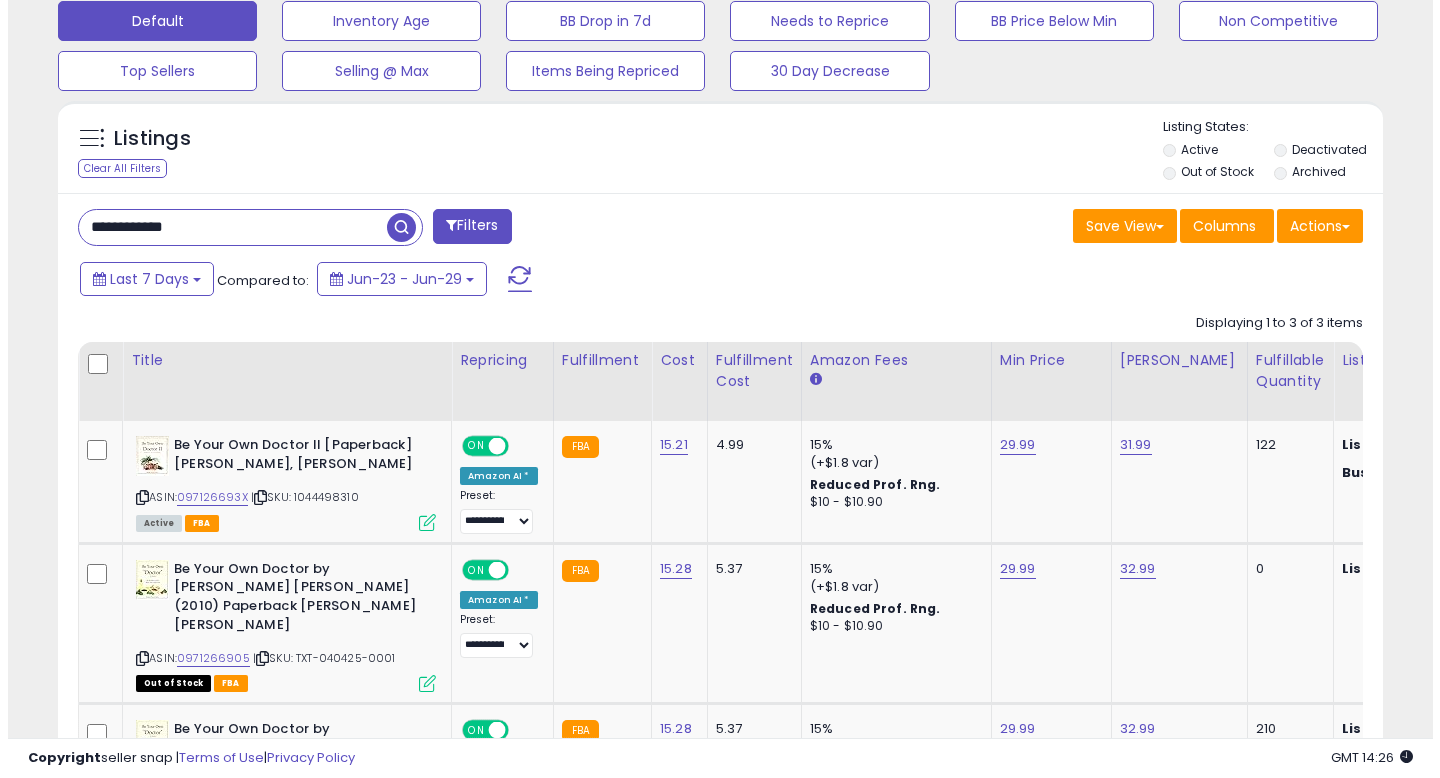 scroll, scrollTop: 442, scrollLeft: 0, axis: vertical 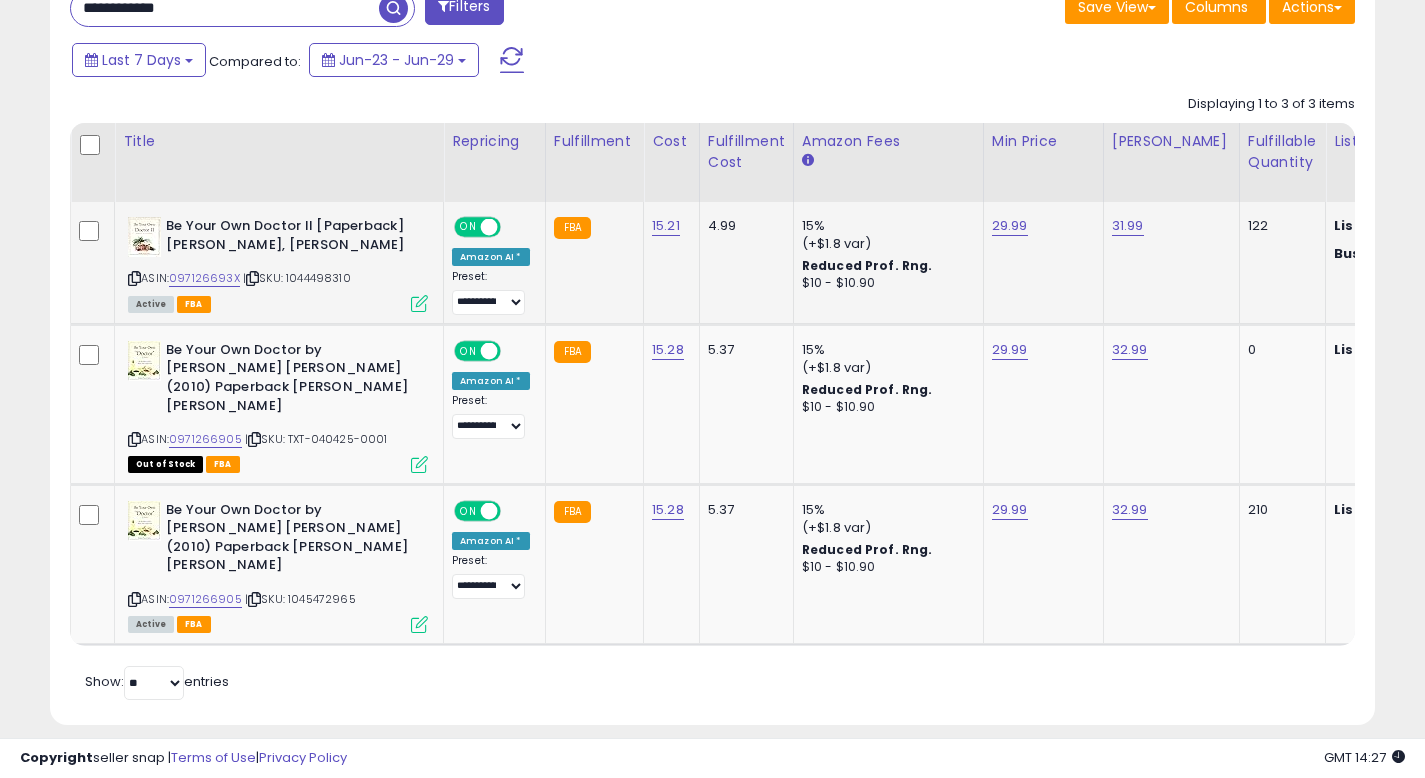 click at bounding box center [419, 303] 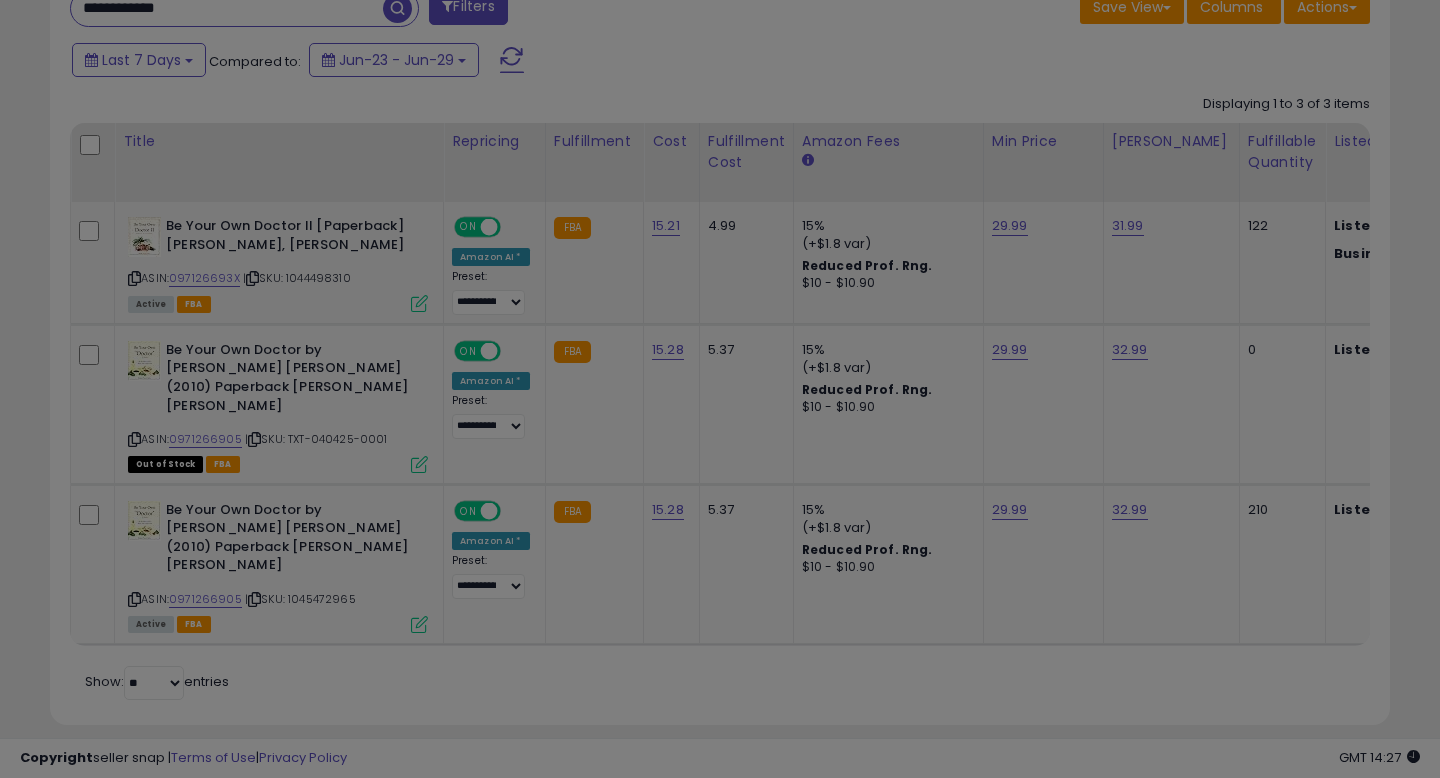 scroll, scrollTop: 999590, scrollLeft: 999224, axis: both 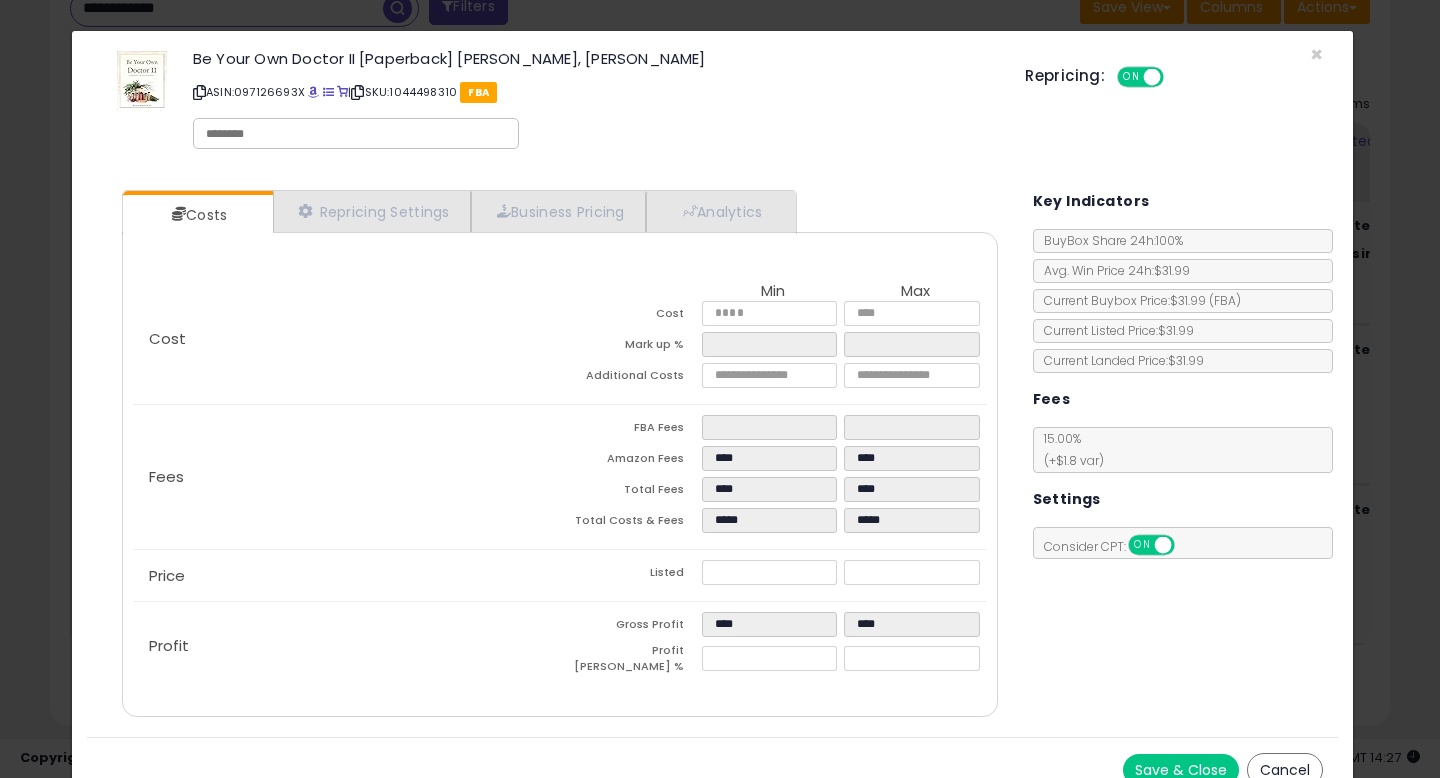 click on "Cancel" at bounding box center (1285, 770) 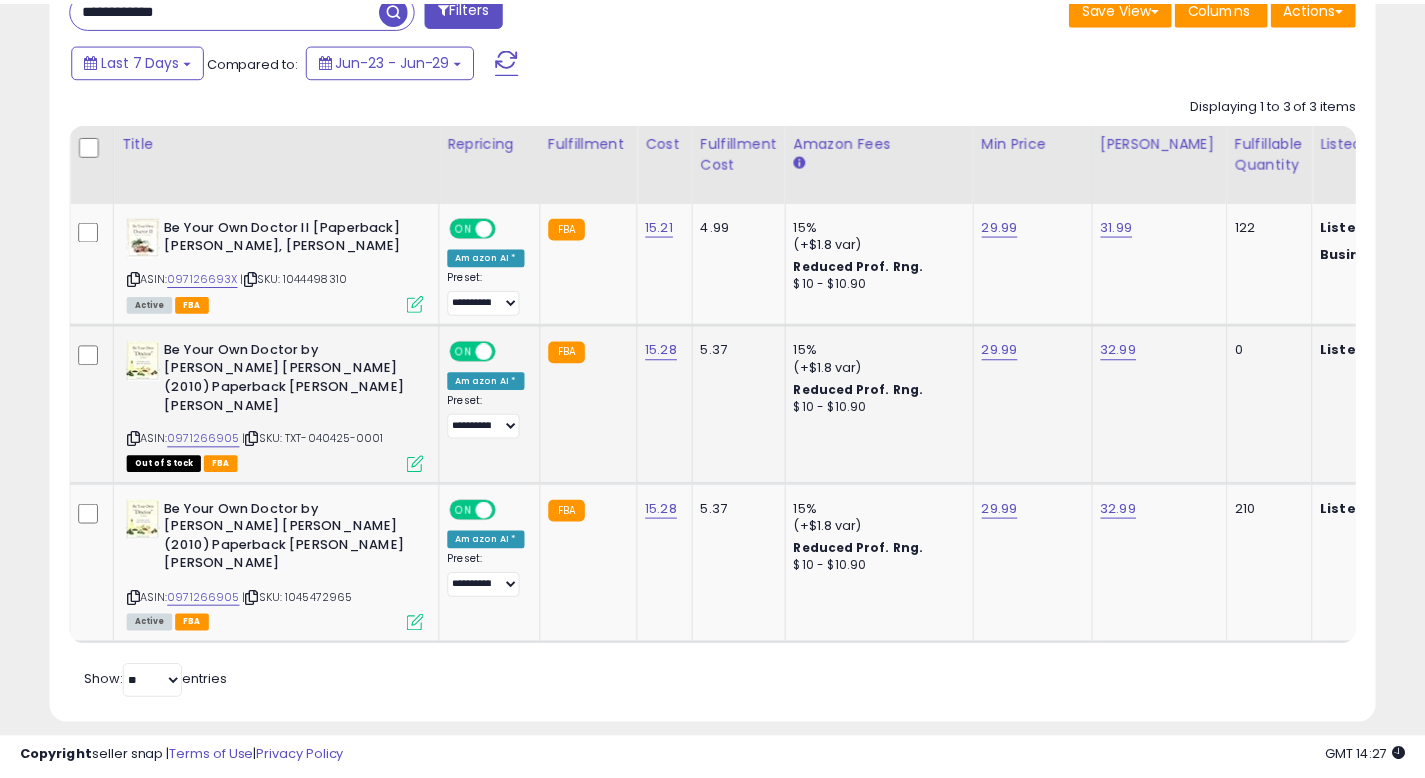 scroll, scrollTop: 410, scrollLeft: 767, axis: both 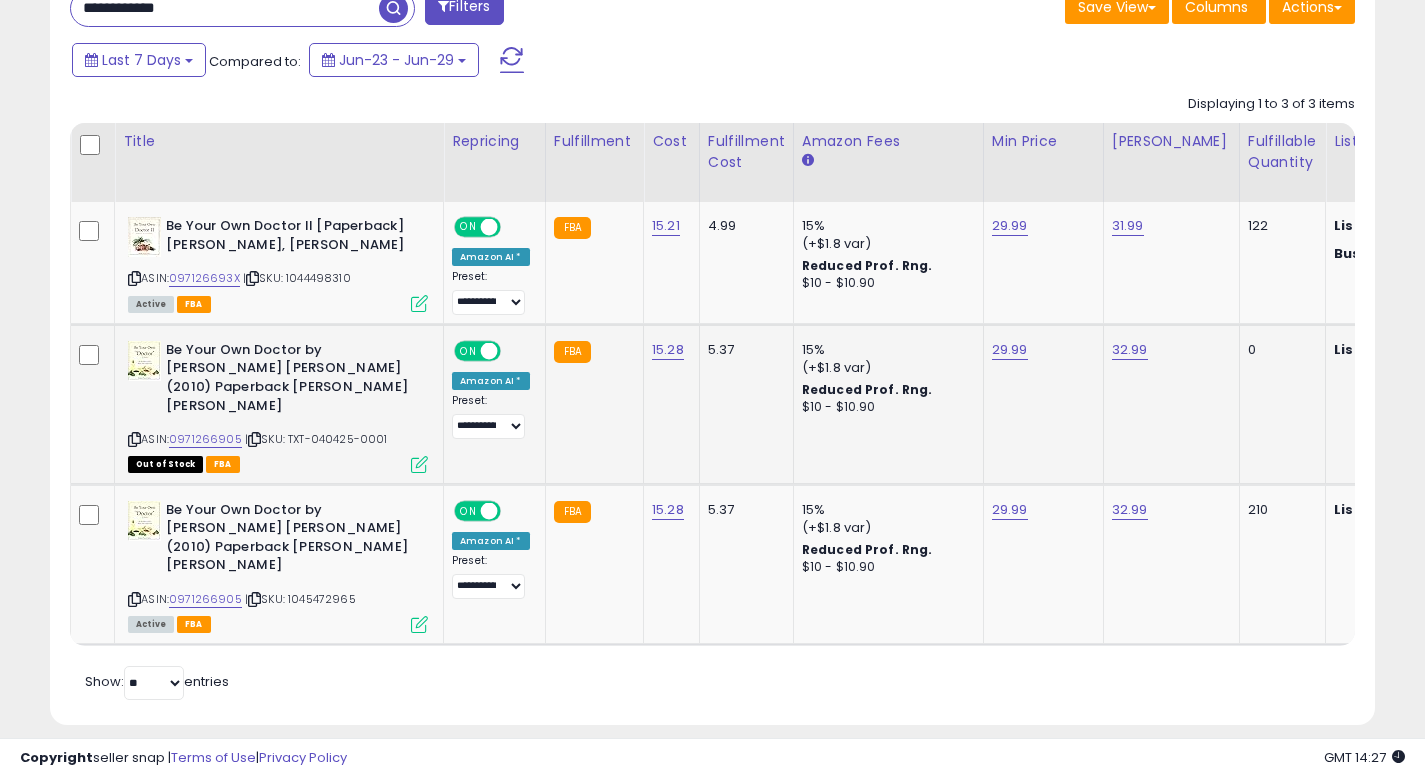 click at bounding box center [419, 464] 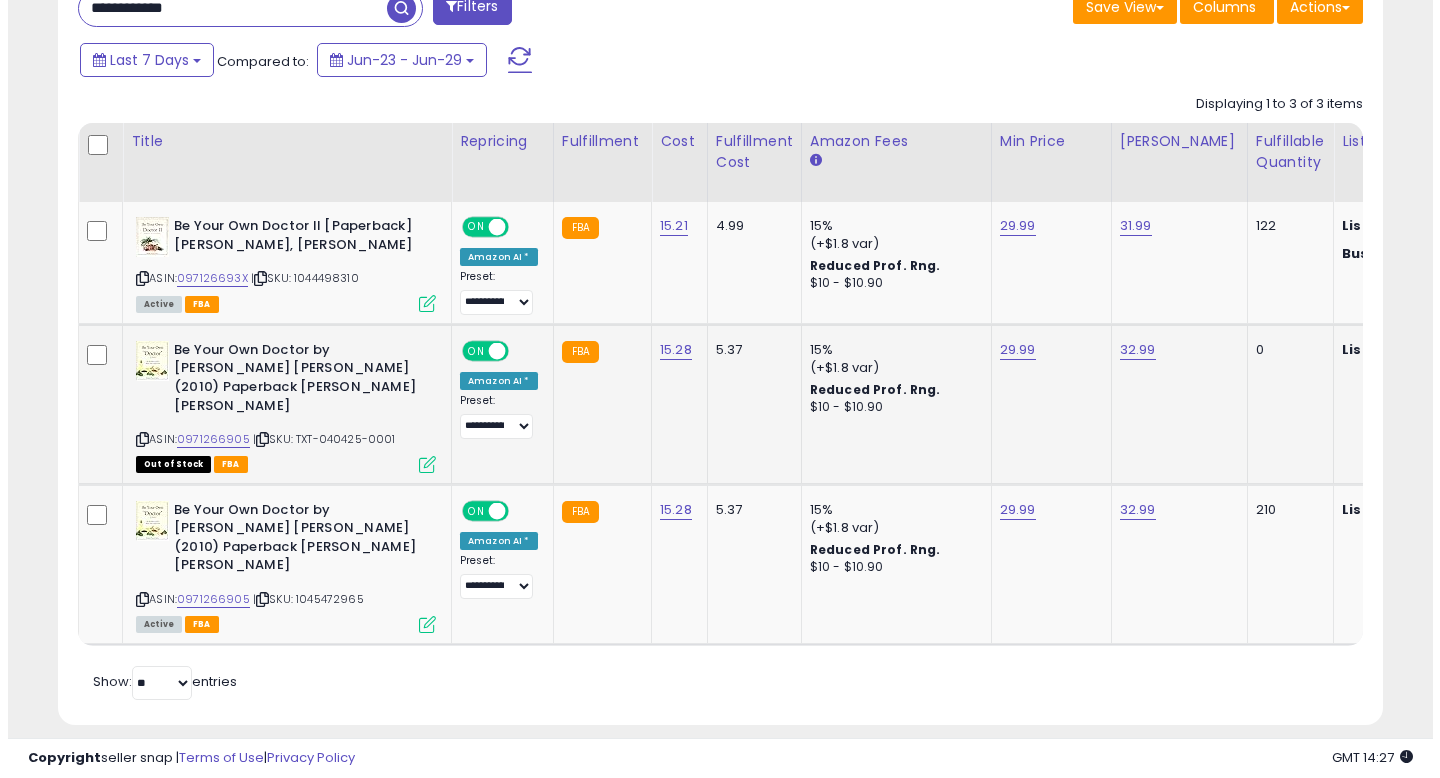 scroll, scrollTop: 999590, scrollLeft: 999224, axis: both 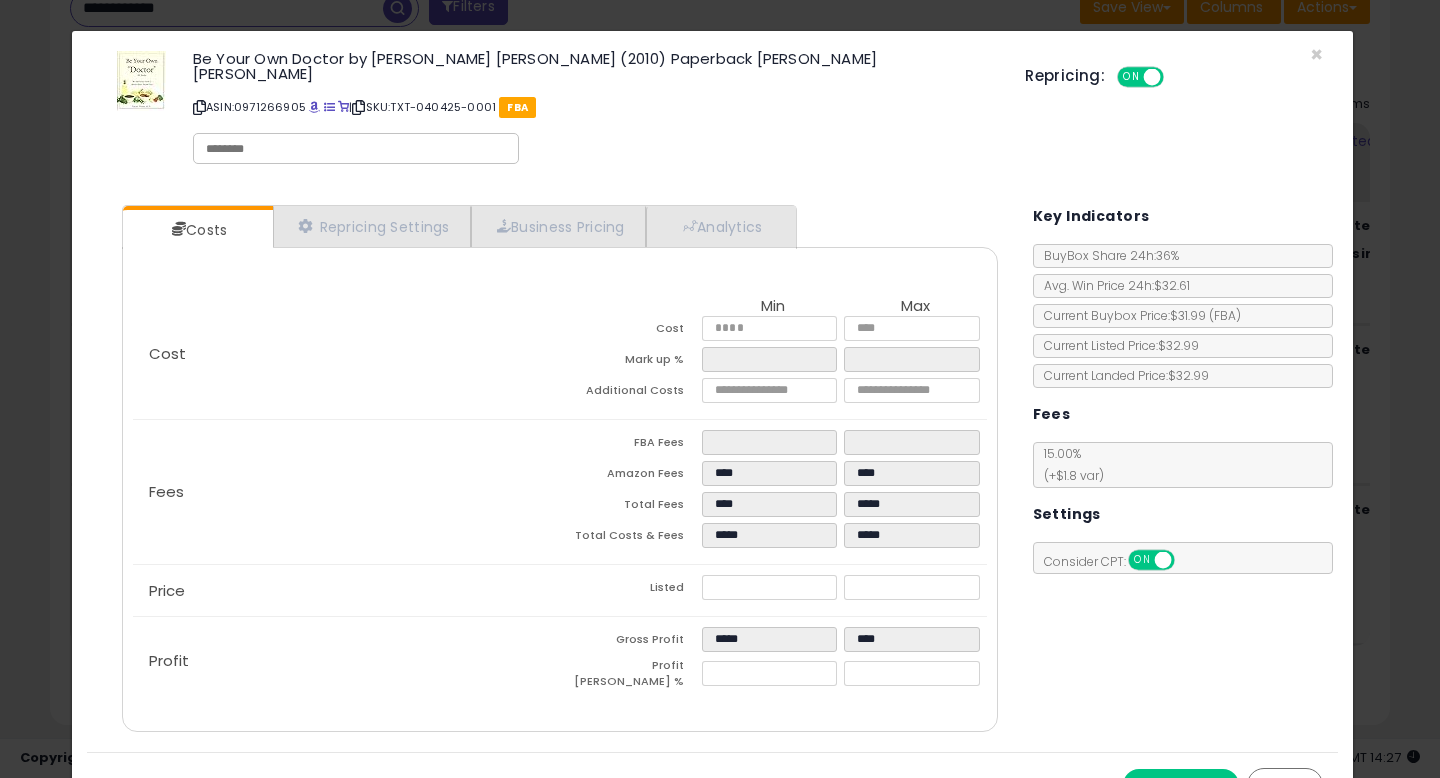 click on "Cancel" at bounding box center (1285, 785) 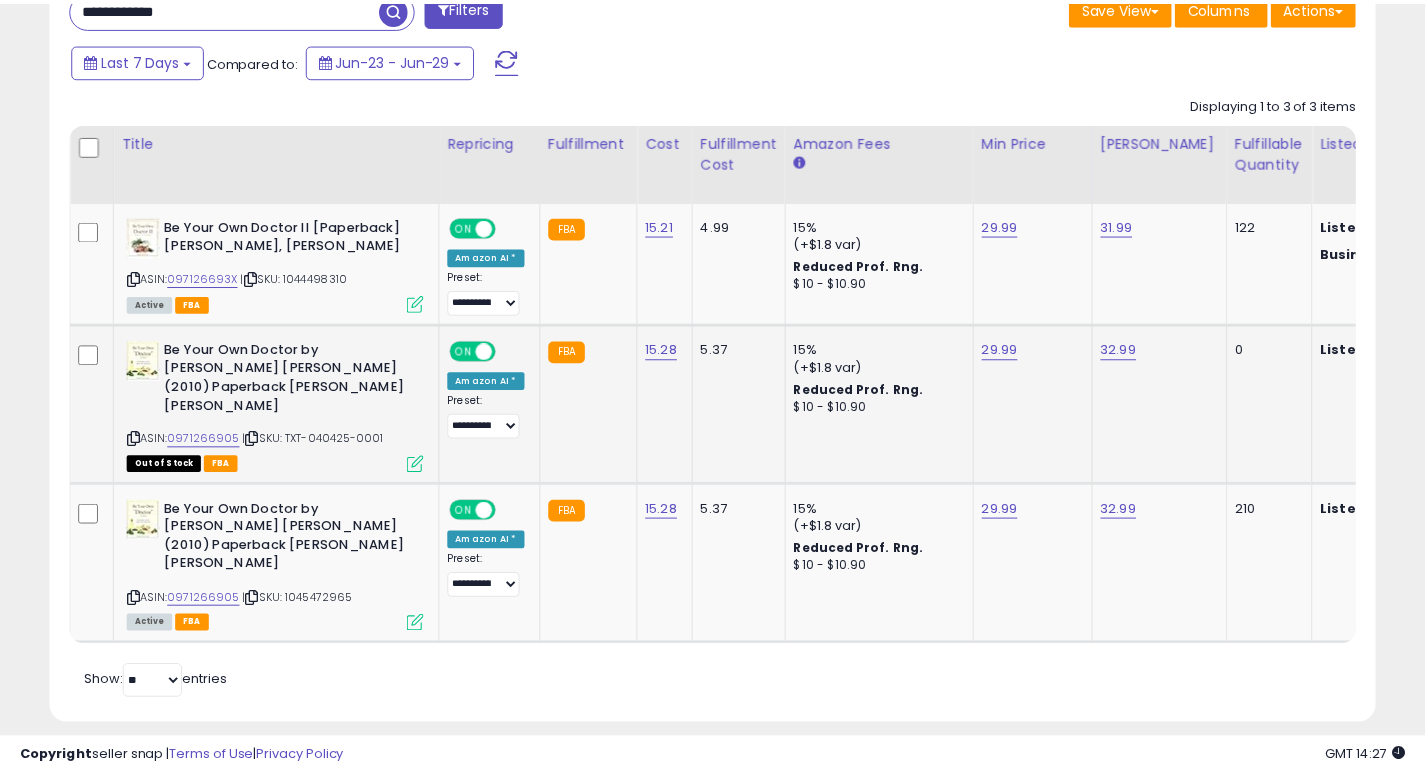 scroll, scrollTop: 410, scrollLeft: 767, axis: both 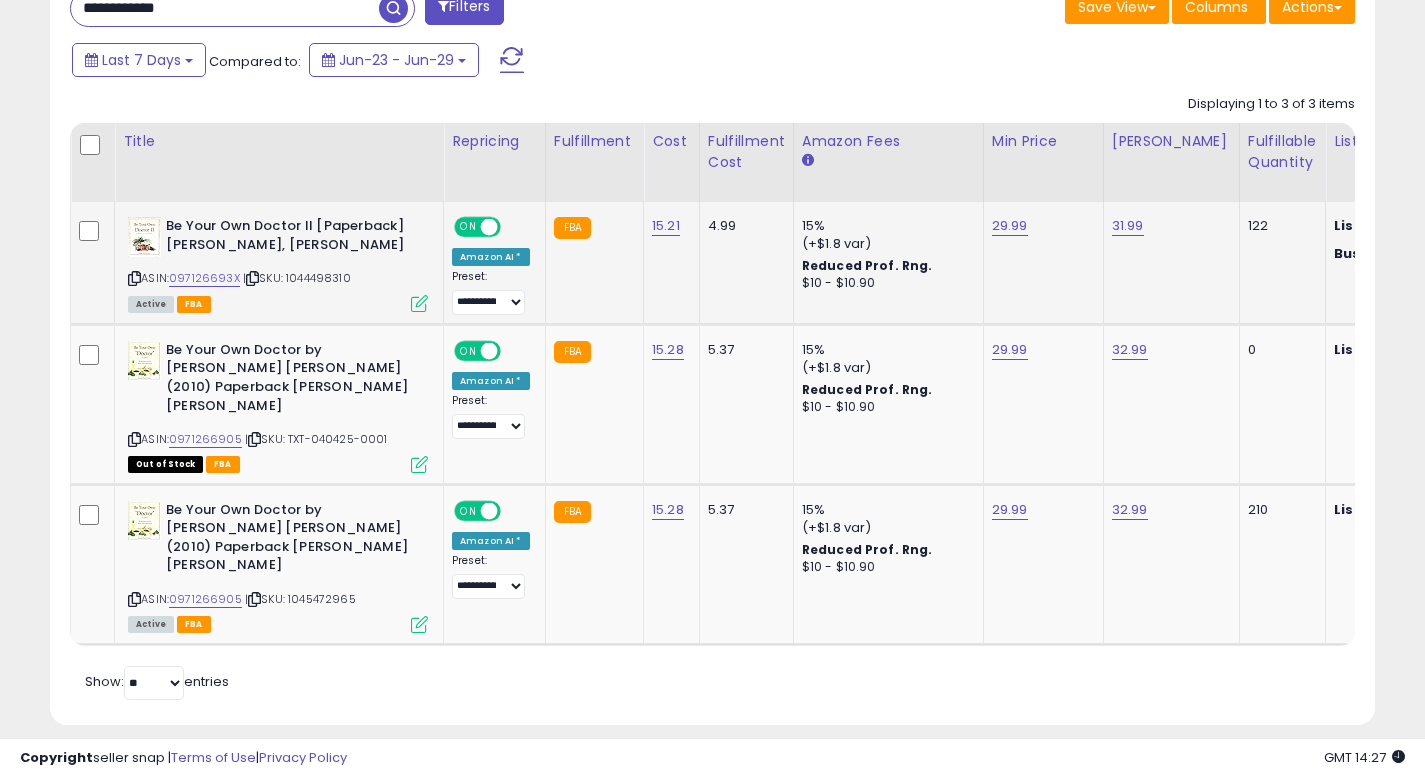 click at bounding box center [419, 303] 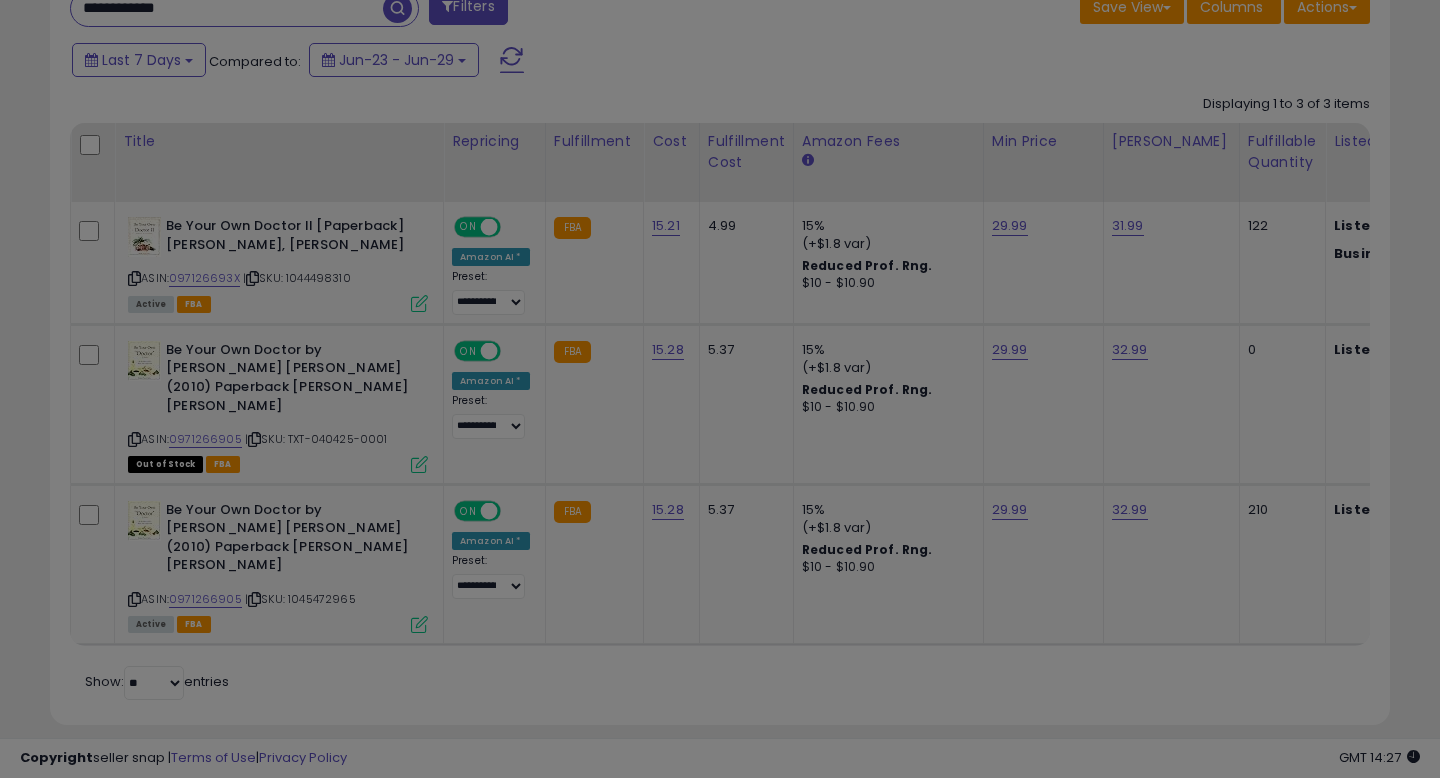 scroll, scrollTop: 999590, scrollLeft: 999224, axis: both 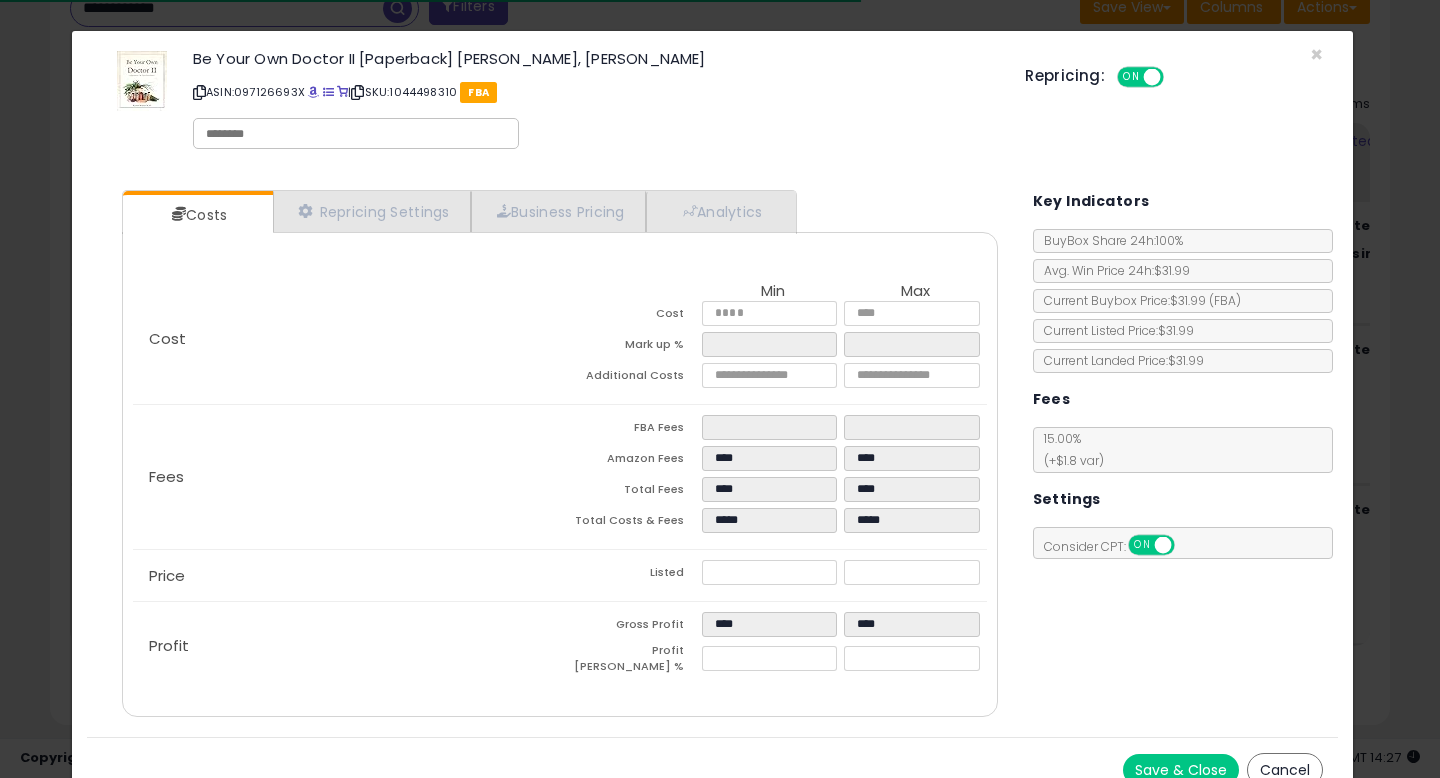 click on "Cancel" at bounding box center [1285, 770] 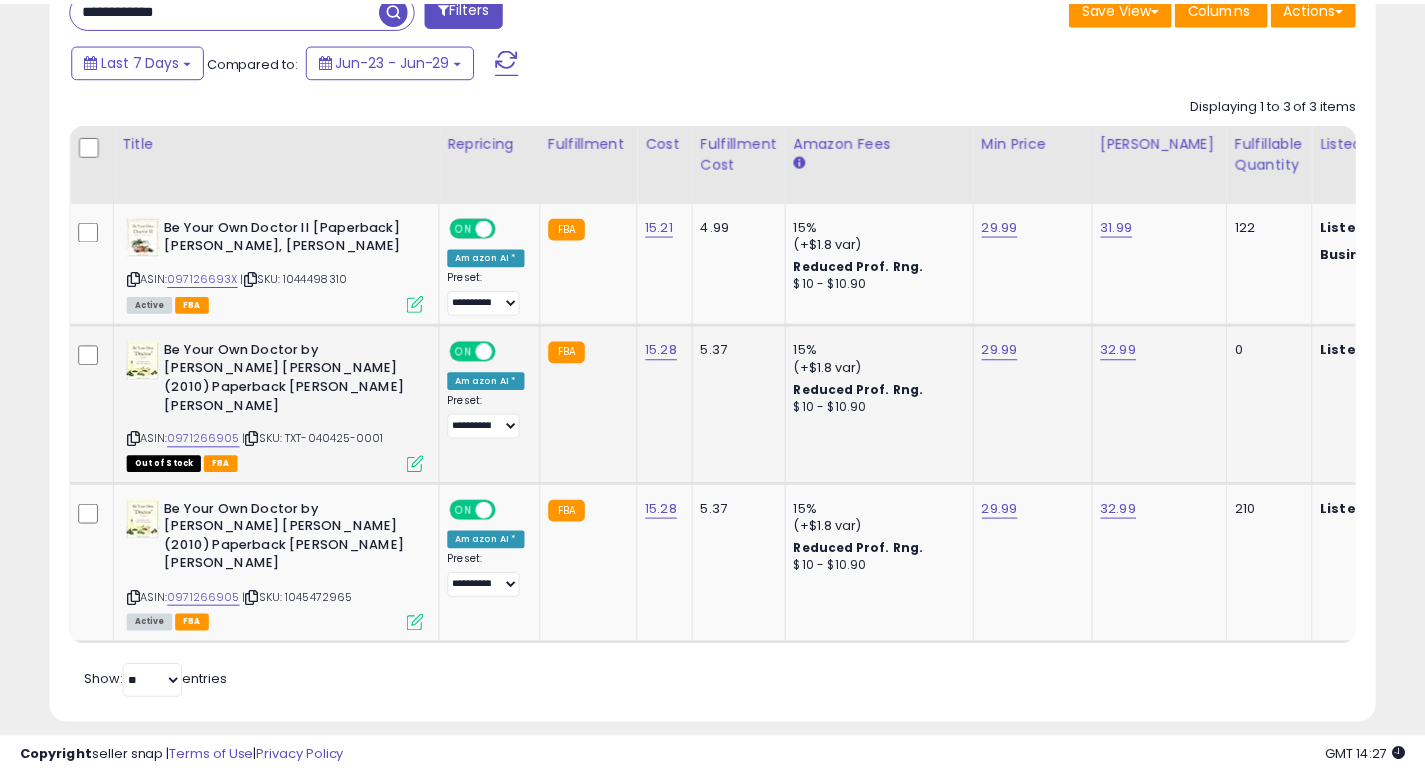scroll, scrollTop: 410, scrollLeft: 767, axis: both 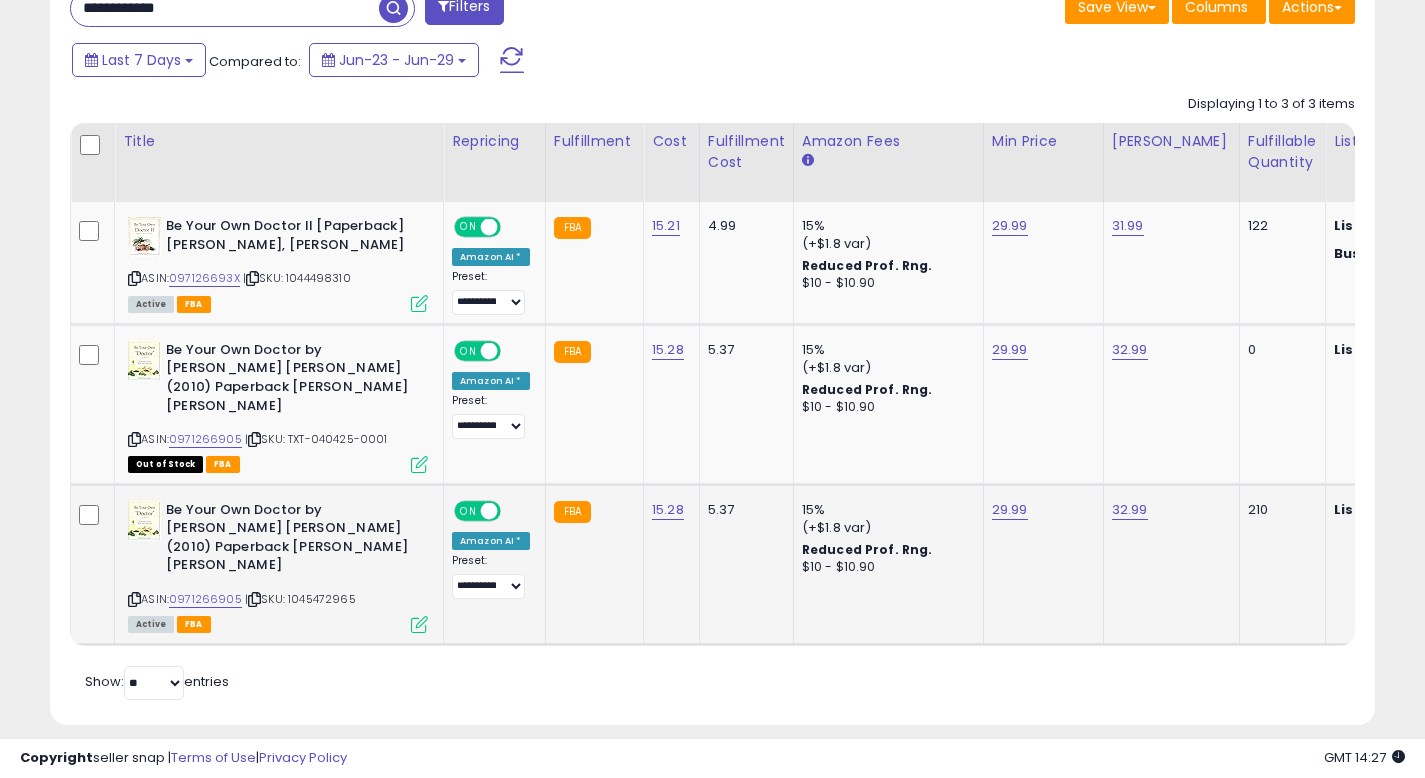 click at bounding box center [419, 624] 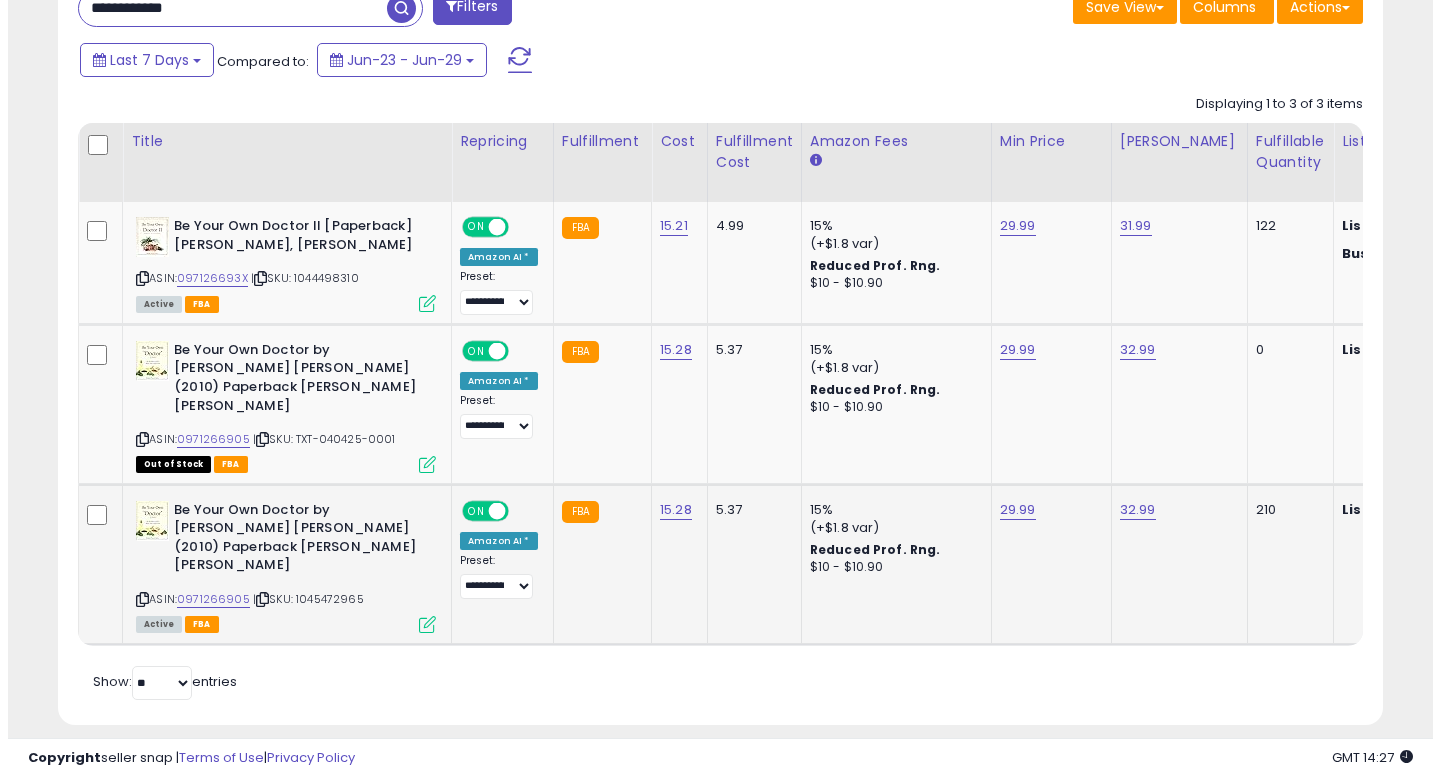 scroll, scrollTop: 999590, scrollLeft: 999224, axis: both 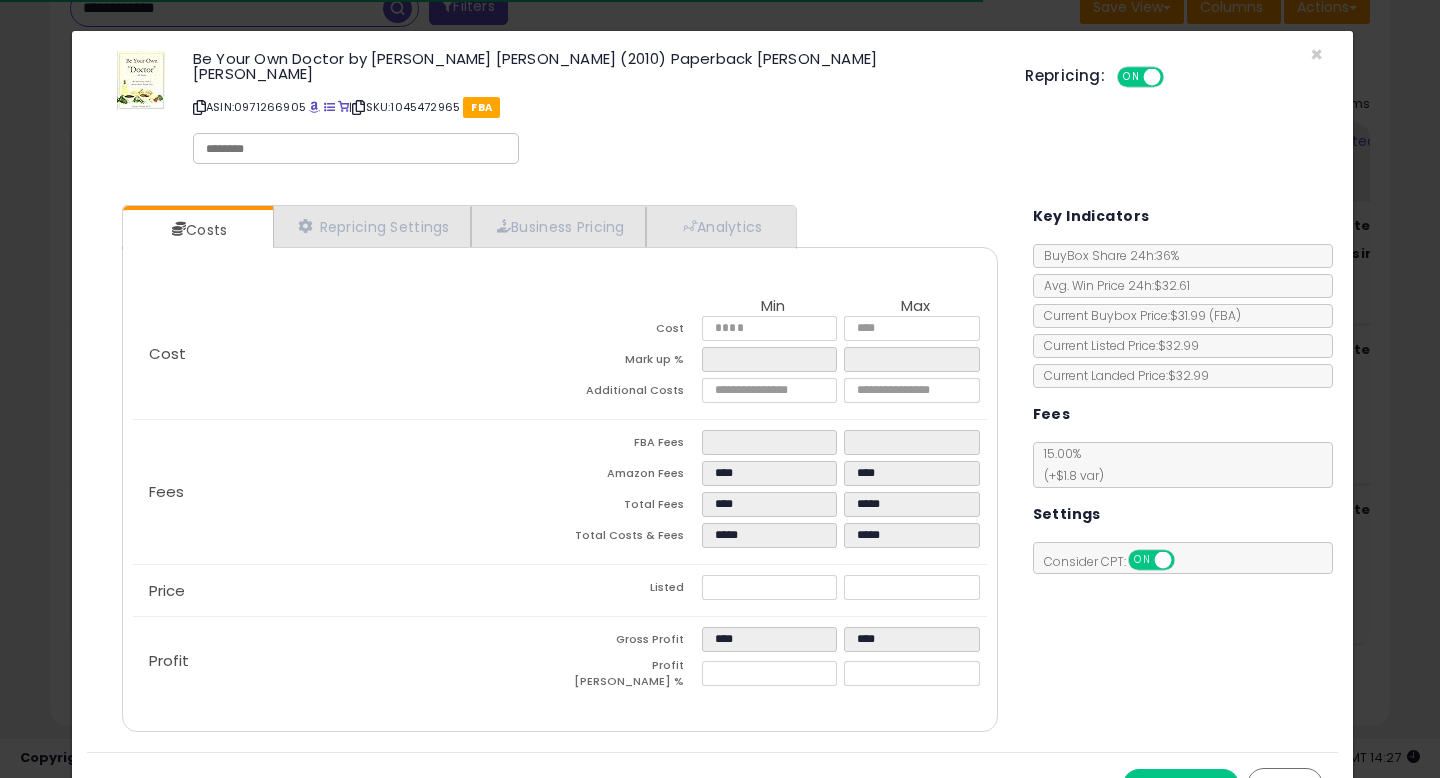 click on "Cancel" at bounding box center (1285, 785) 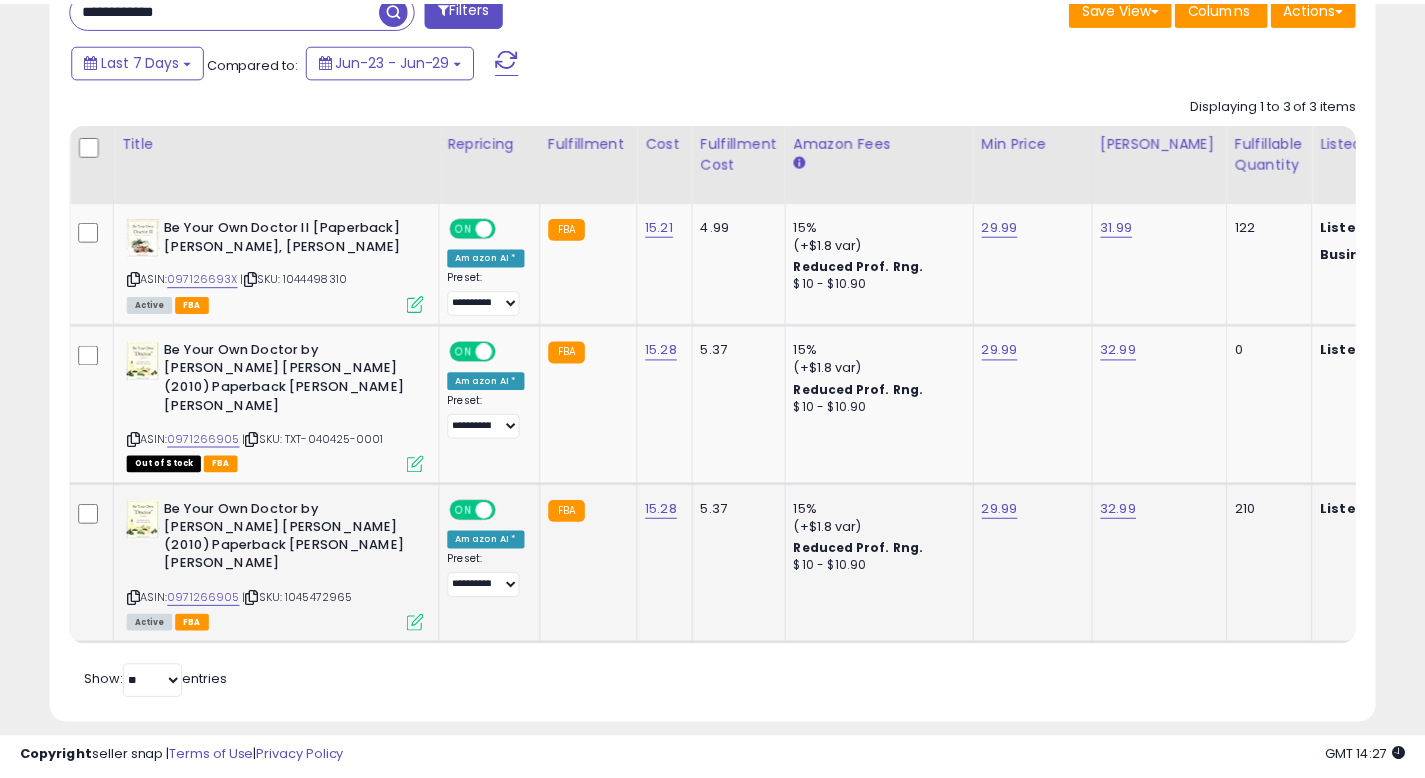 scroll, scrollTop: 410, scrollLeft: 767, axis: both 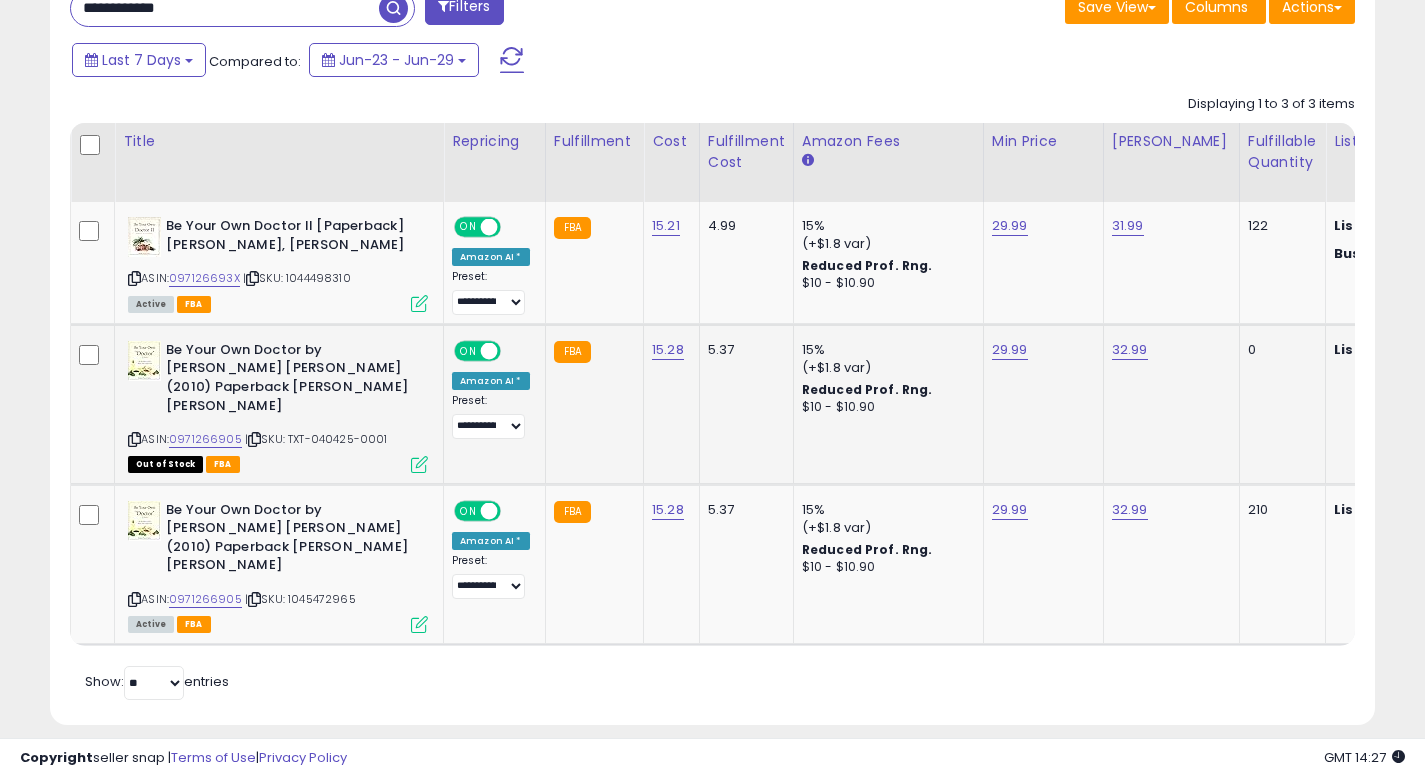 click at bounding box center (419, 464) 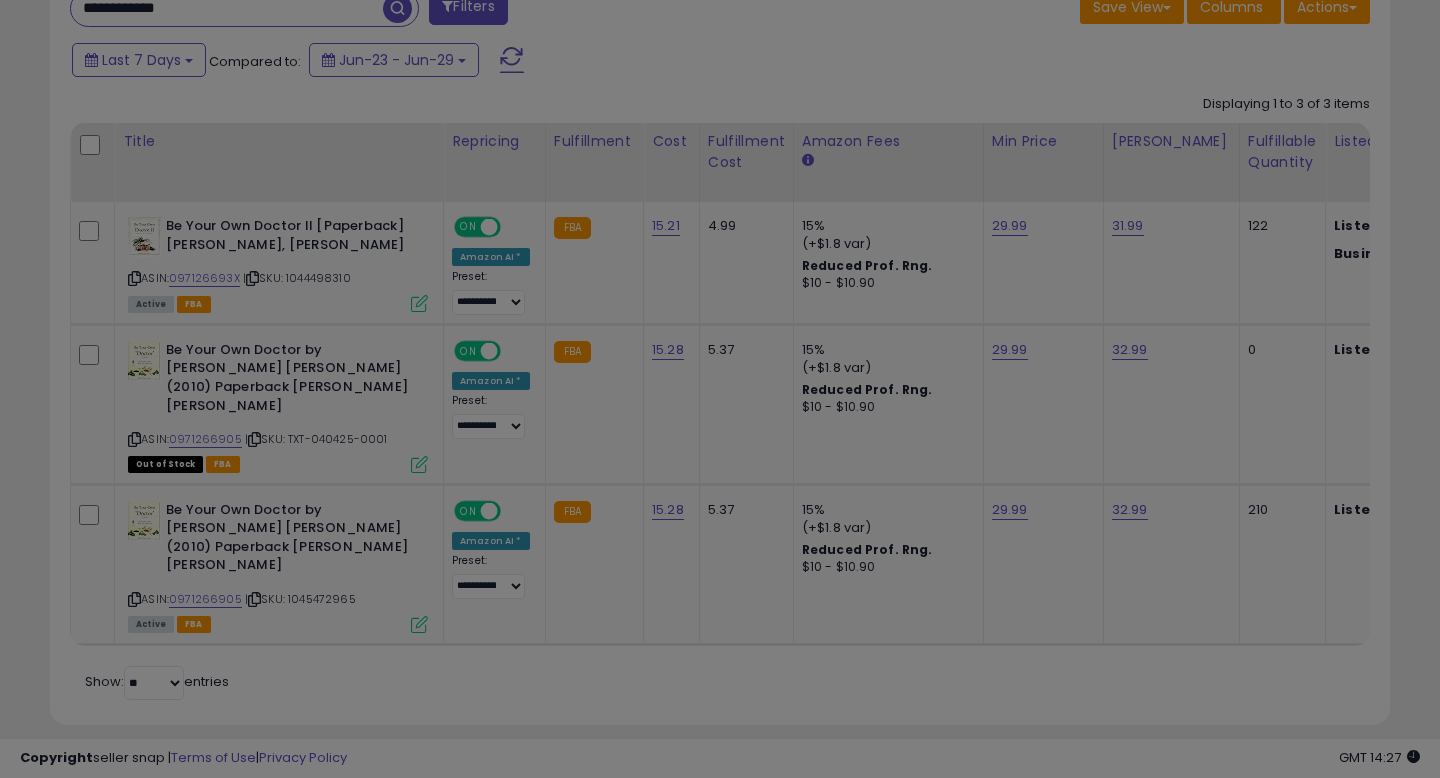 scroll 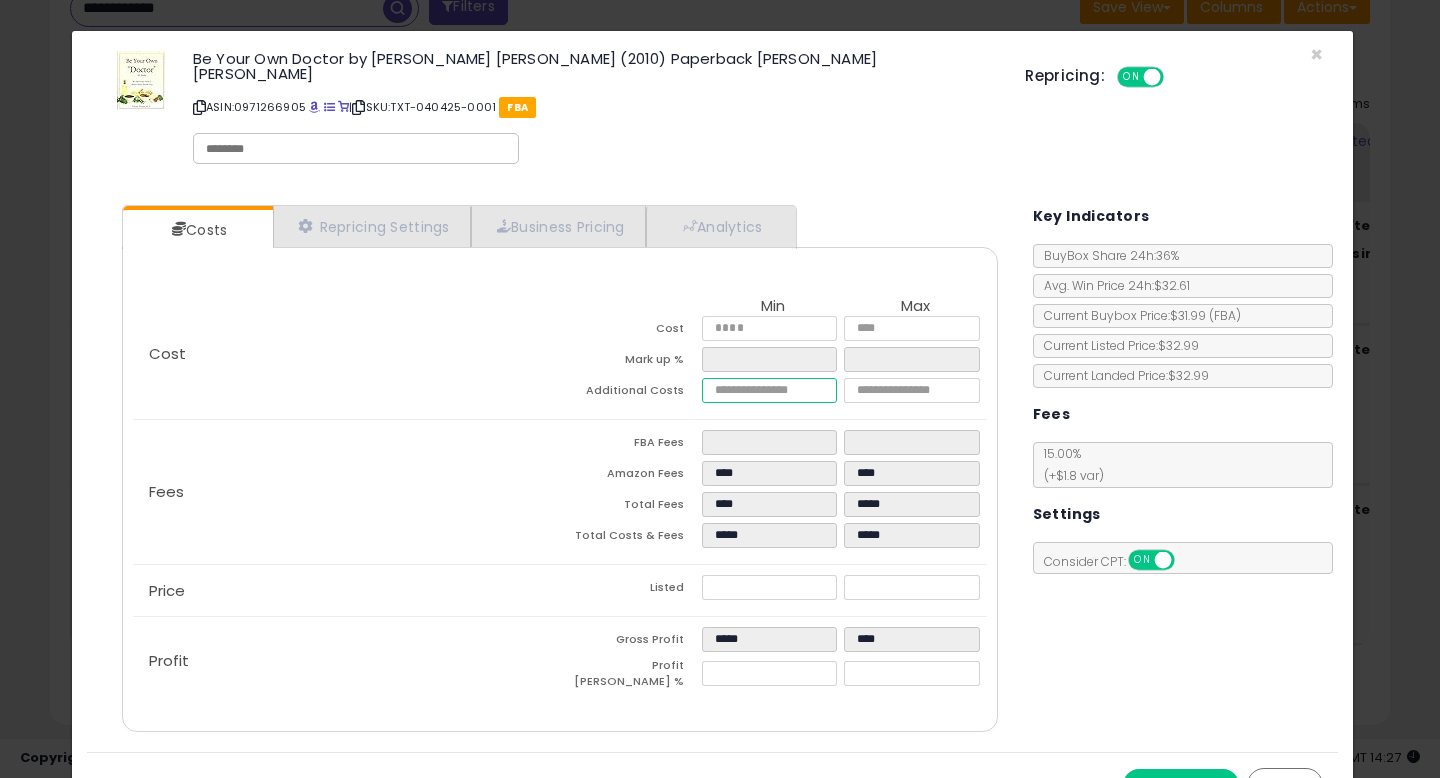drag, startPoint x: 750, startPoint y: 373, endPoint x: 646, endPoint y: 354, distance: 105.72133 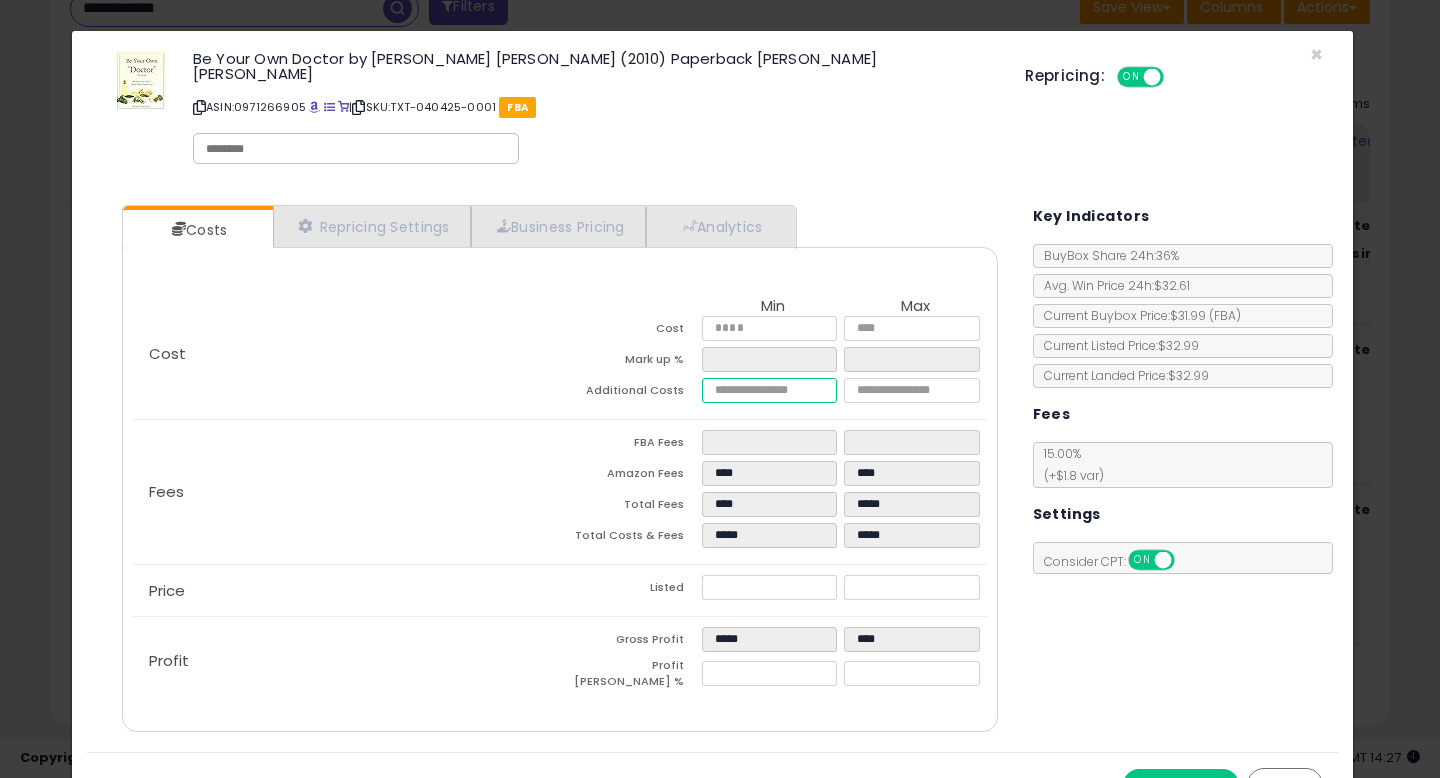 type on "****" 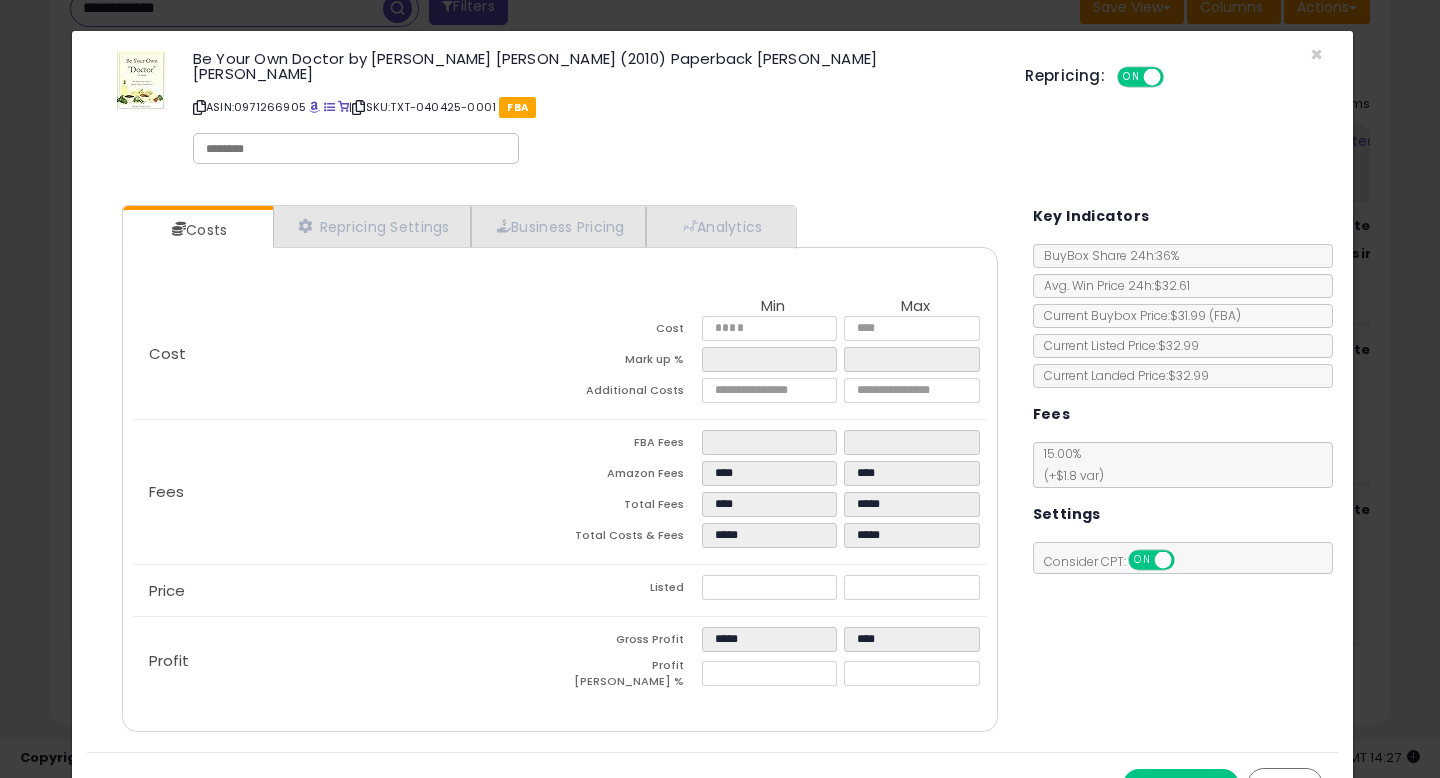 type on "*****" 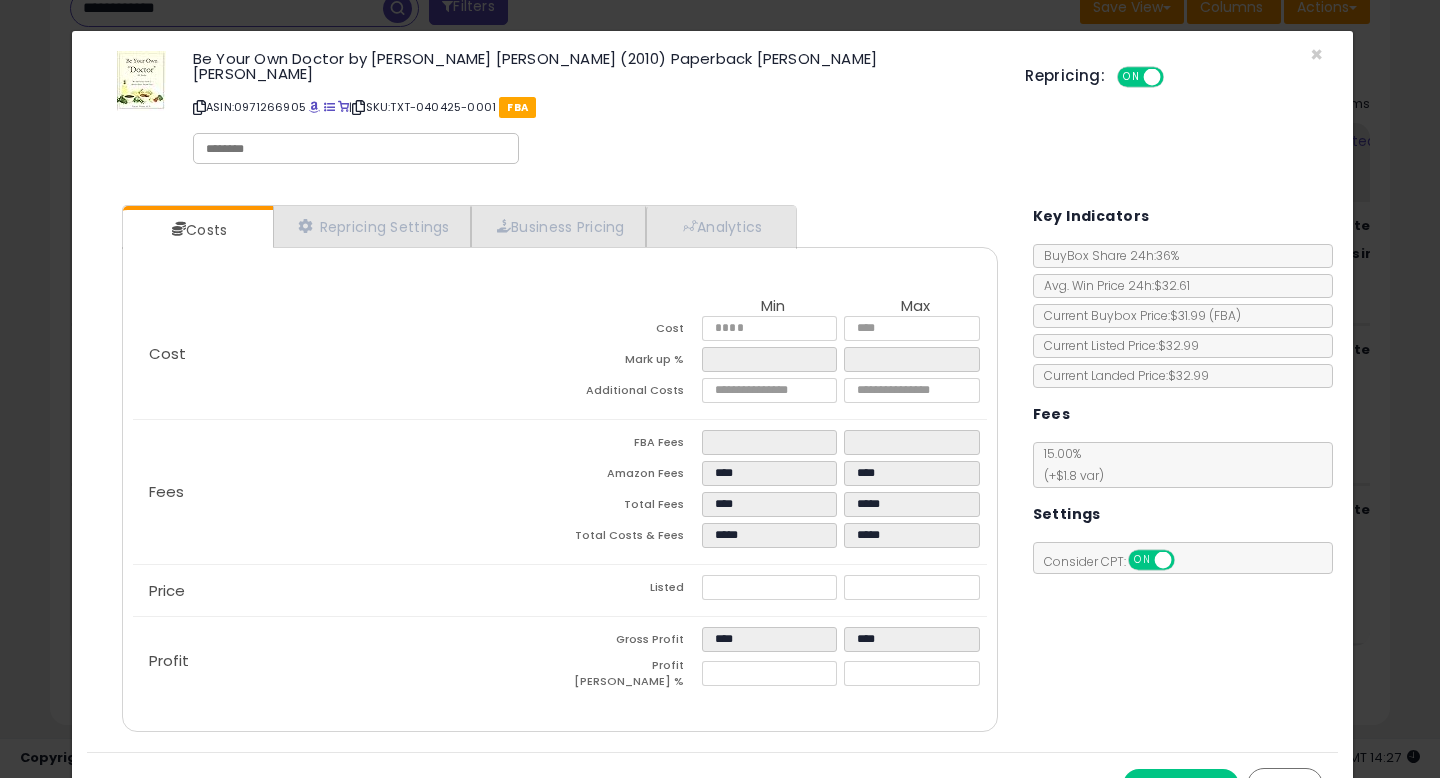 click on "Costs
Repricing Settings
Business Pricing
Analytics
Cost" at bounding box center (712, 471) 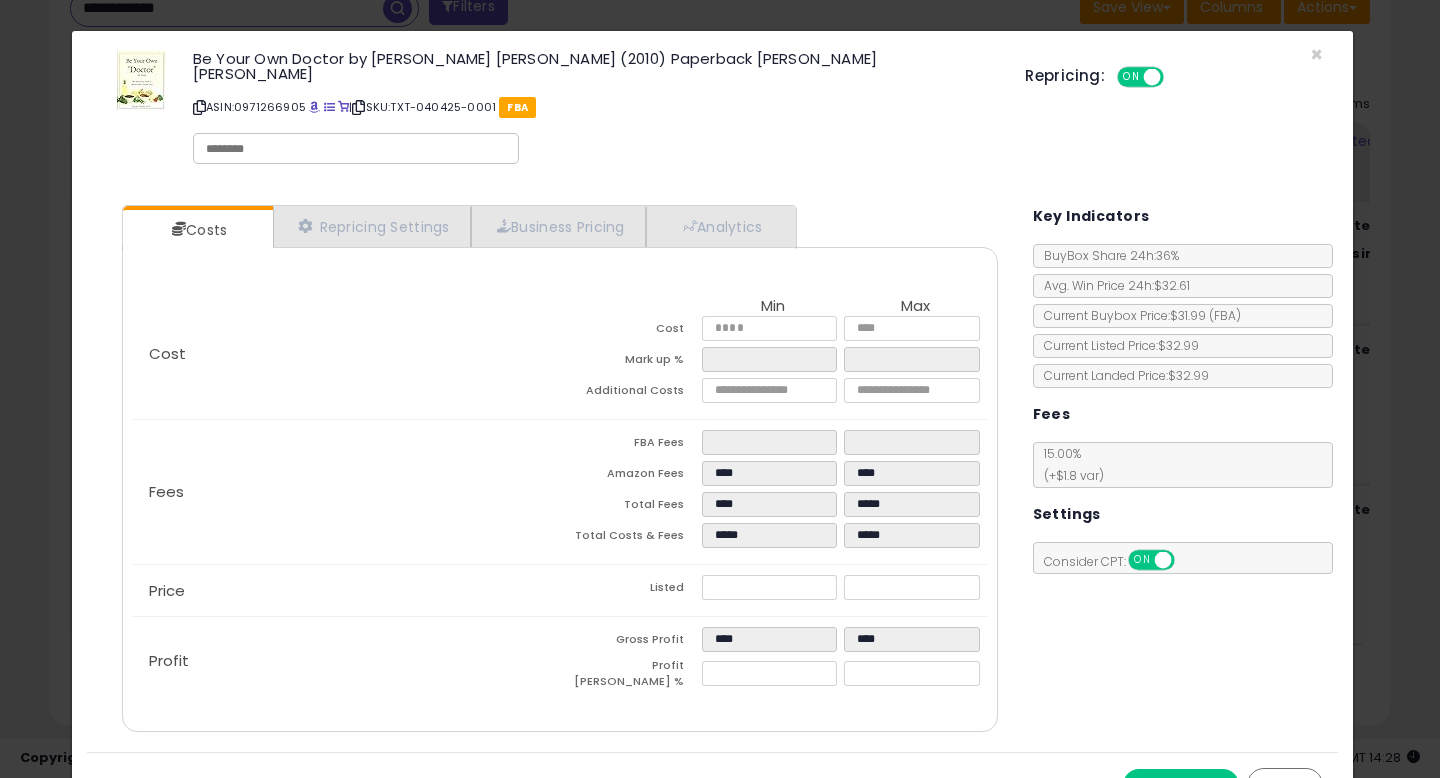 click on "Save & Close" at bounding box center (1181, 785) 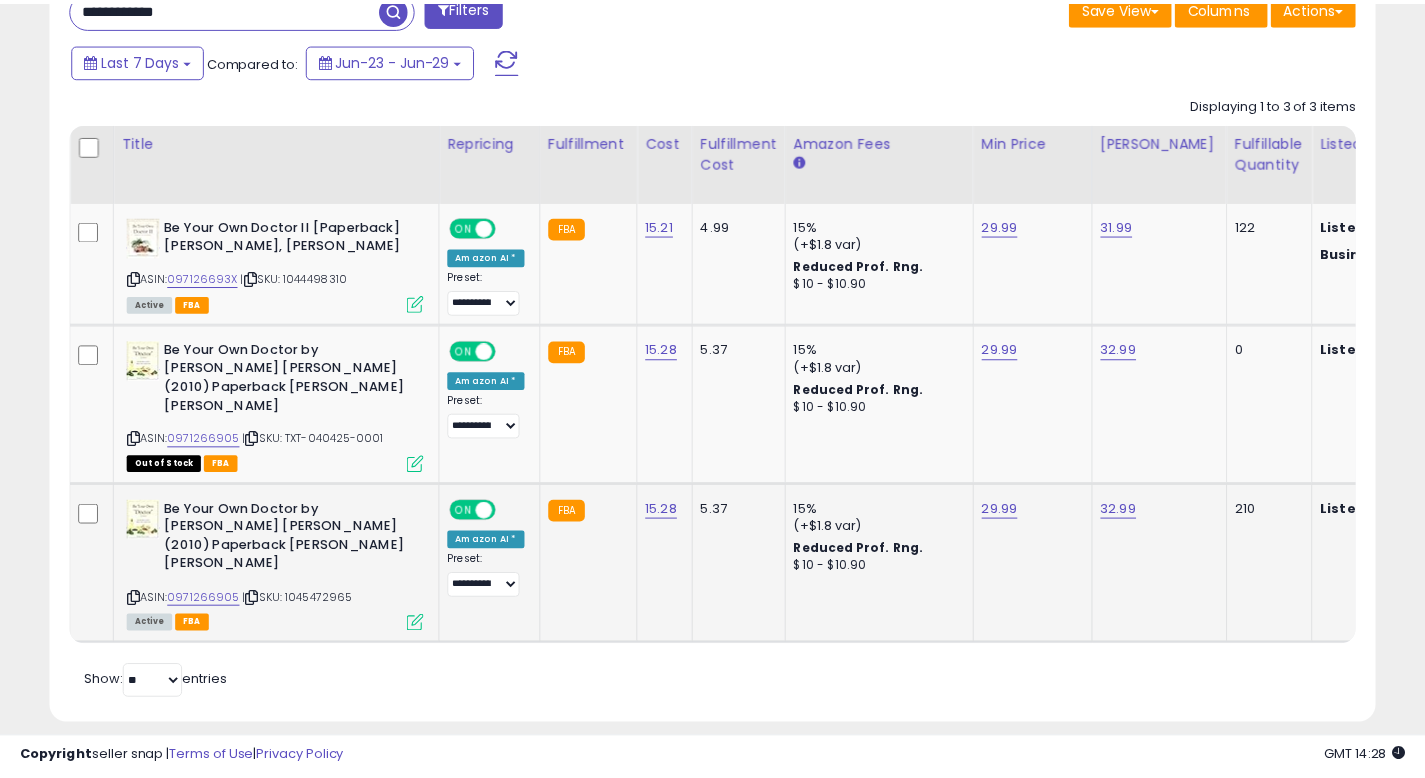 scroll, scrollTop: 410, scrollLeft: 767, axis: both 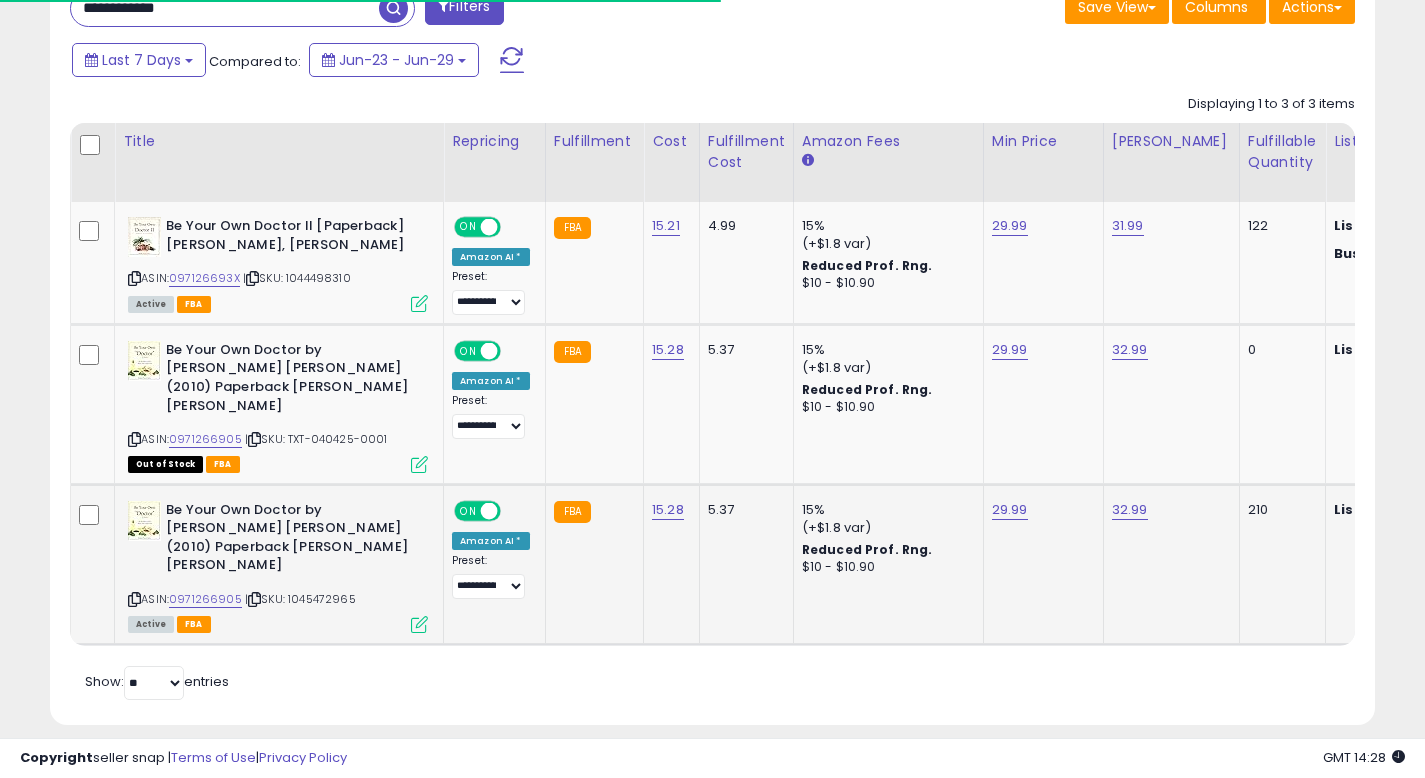 click at bounding box center (419, 624) 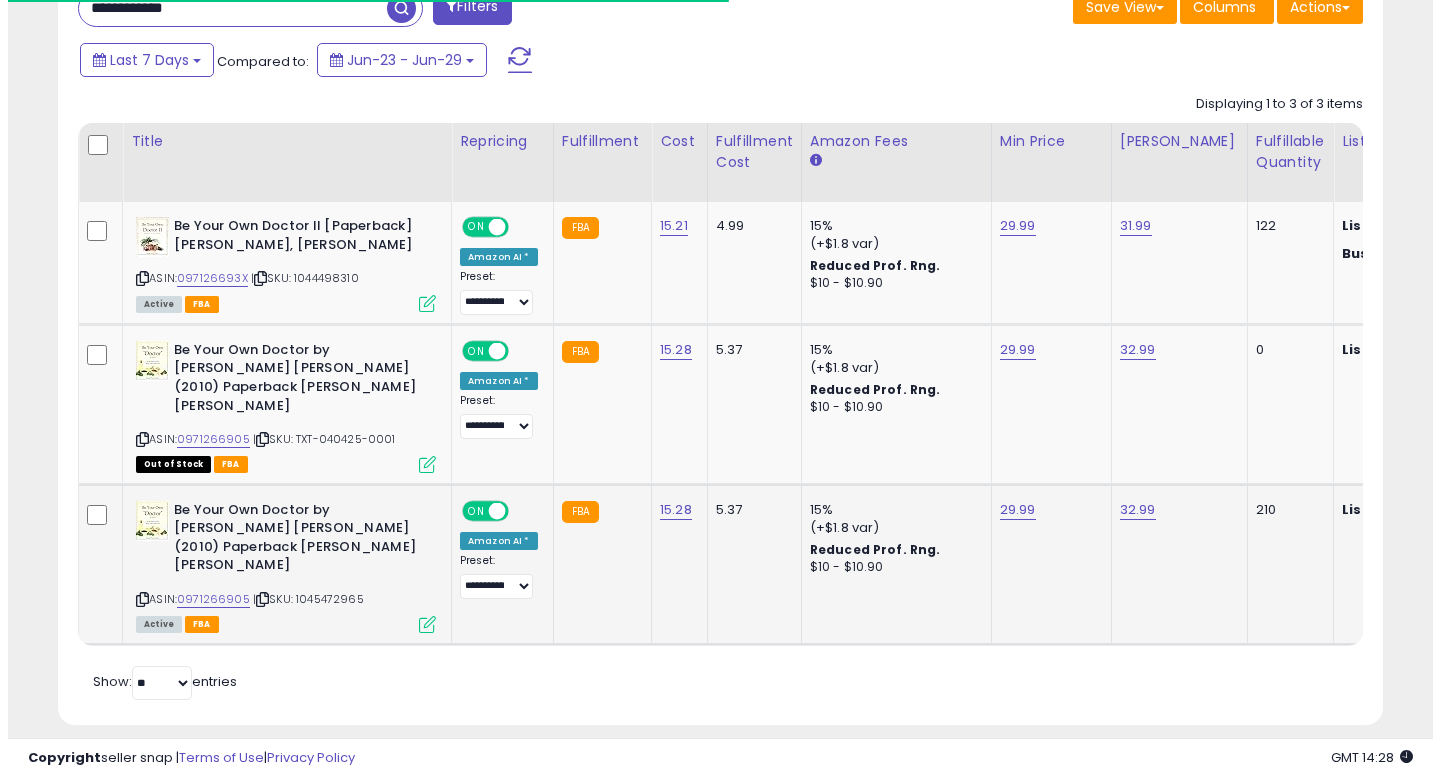 scroll, scrollTop: 999590, scrollLeft: 999224, axis: both 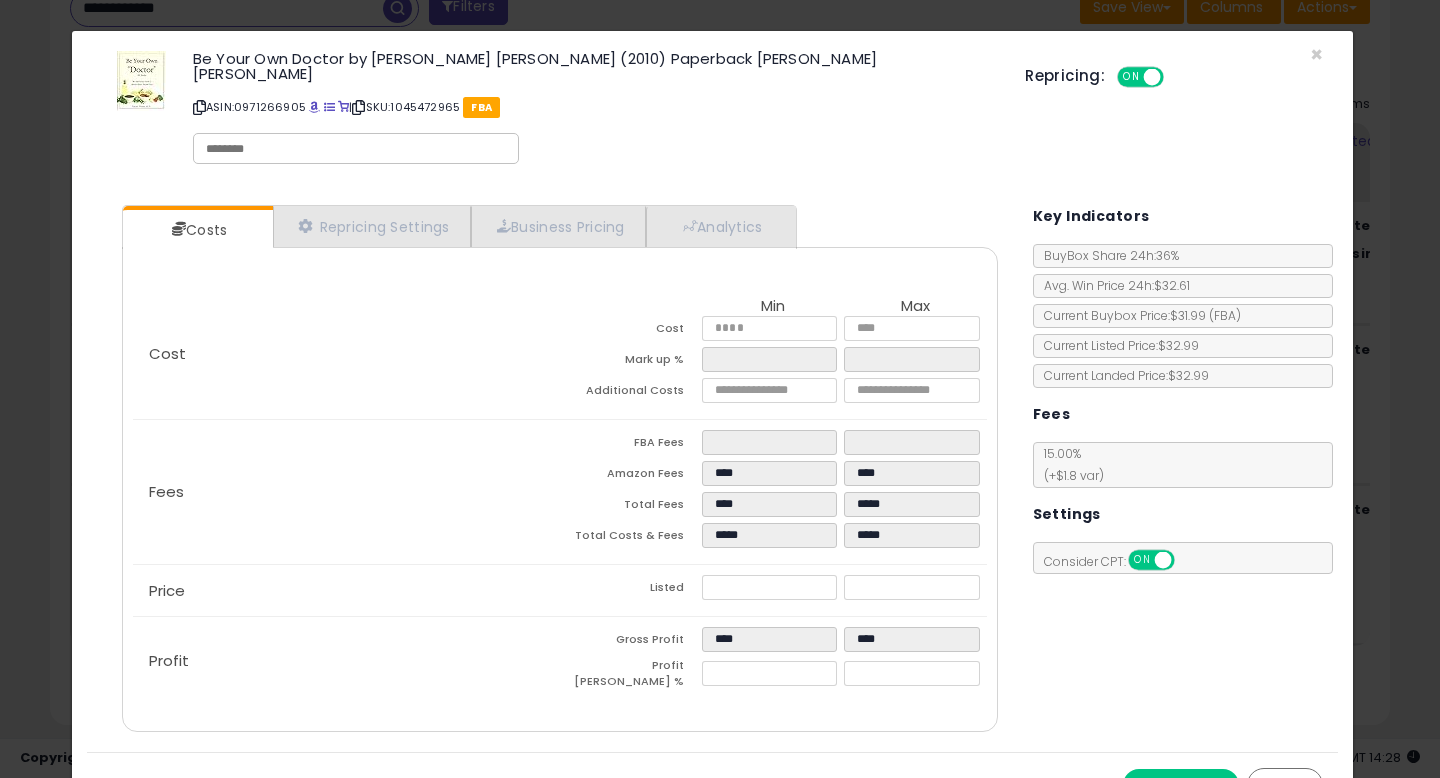 click on "Cancel" at bounding box center (1285, 785) 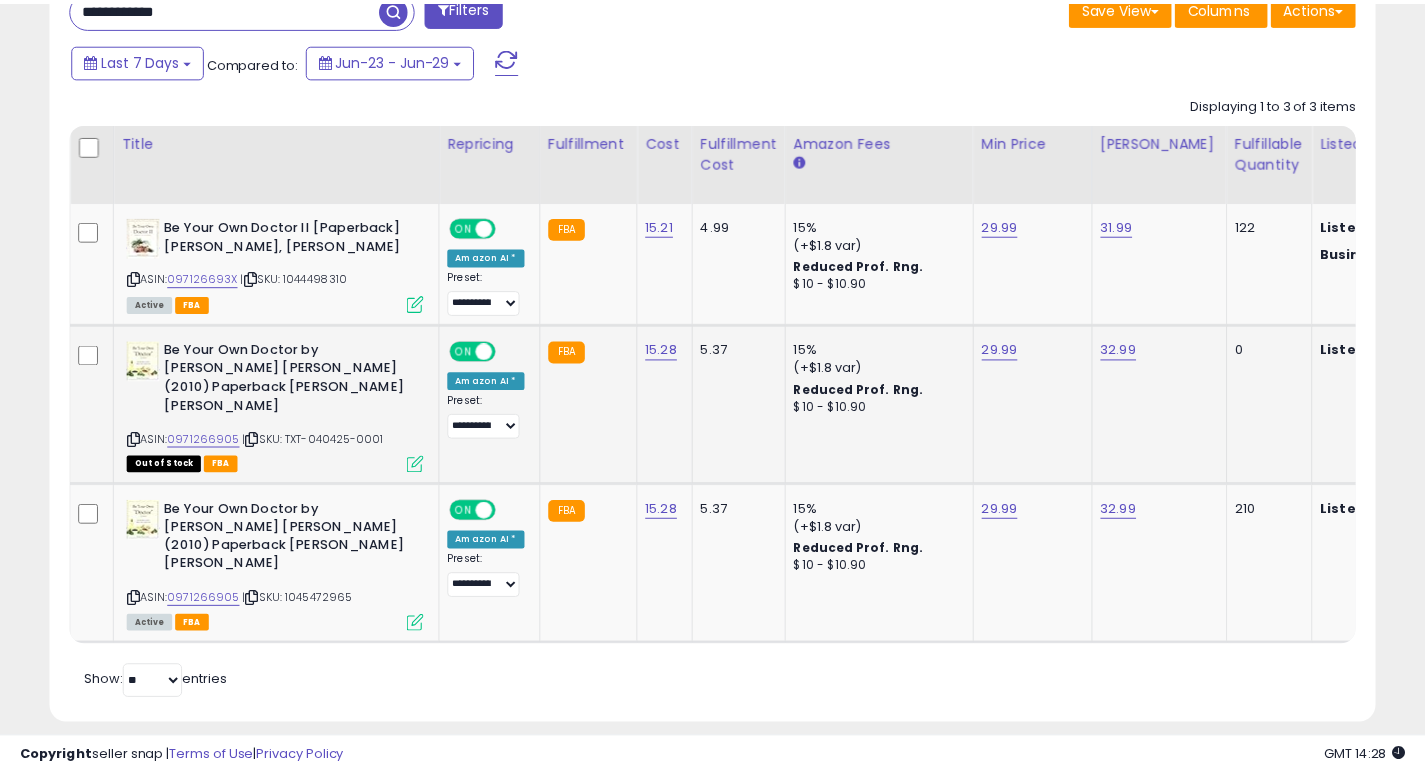 scroll, scrollTop: 410, scrollLeft: 767, axis: both 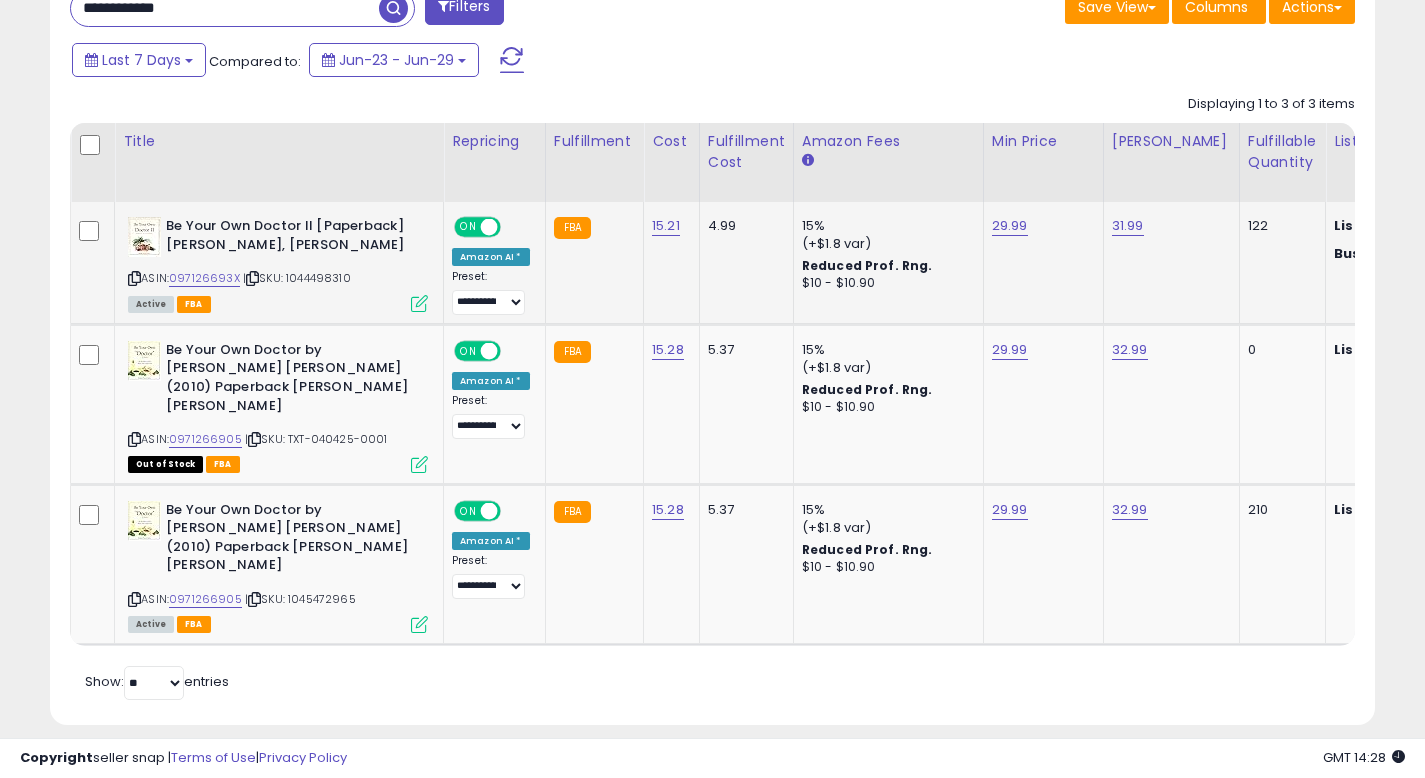 click at bounding box center [419, 303] 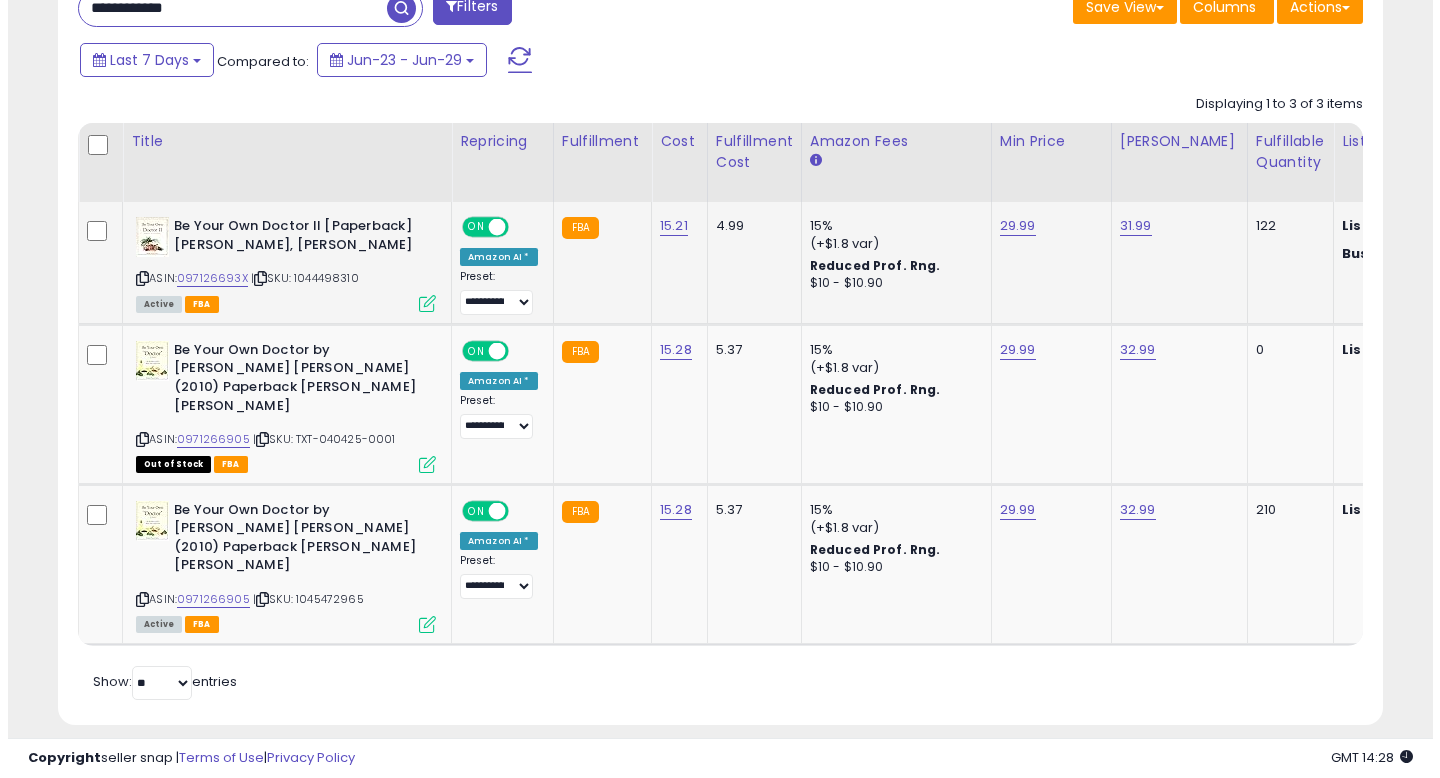 scroll, scrollTop: 999590, scrollLeft: 999224, axis: both 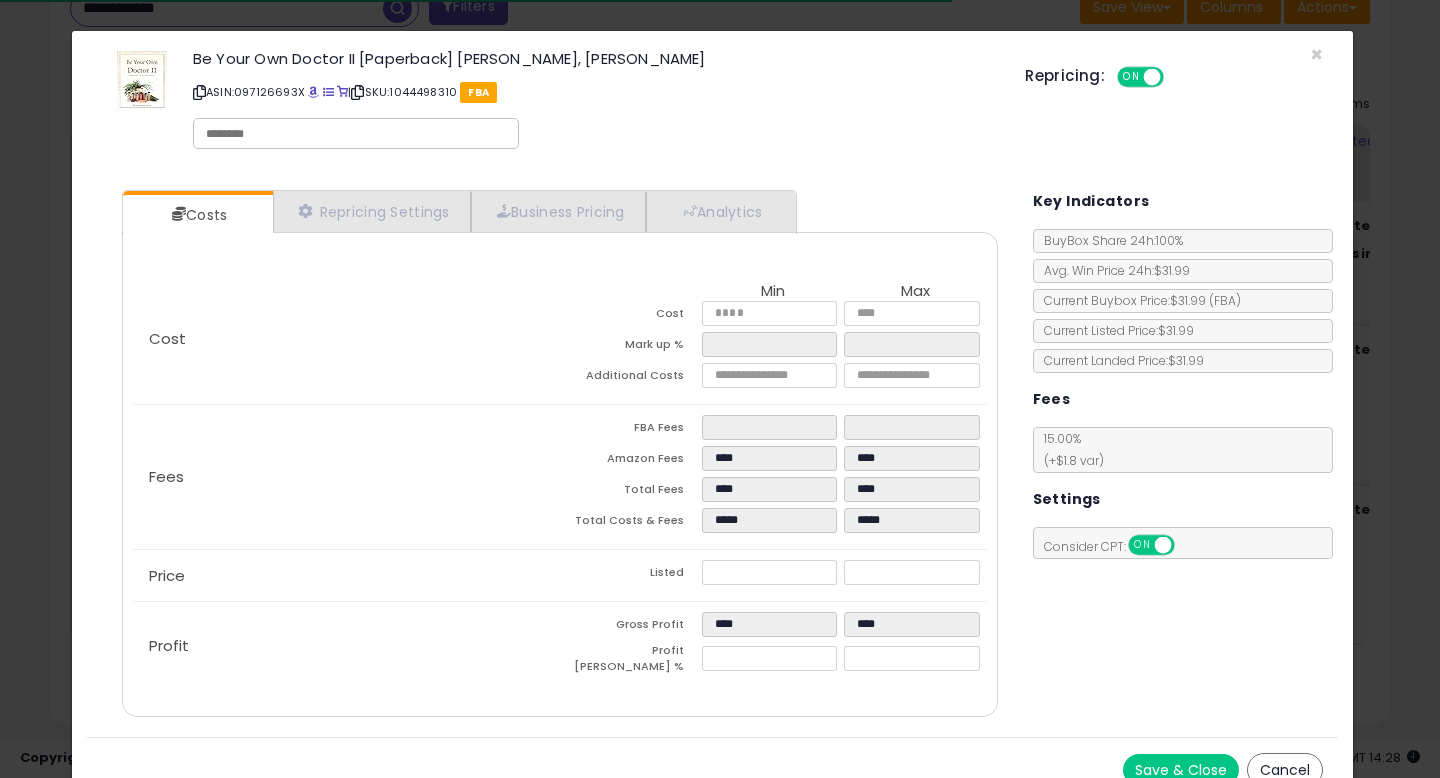 click on "Cancel" at bounding box center (1285, 770) 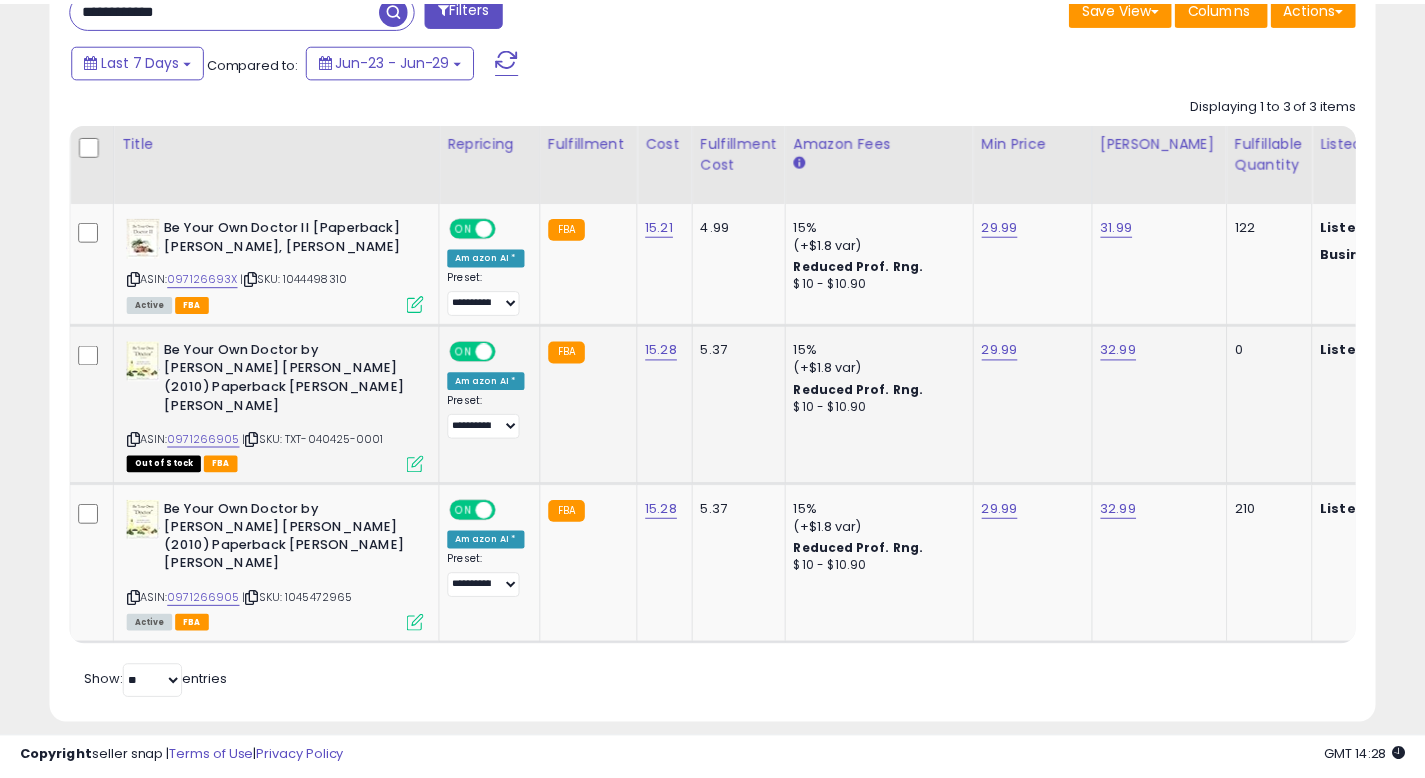 scroll, scrollTop: 410, scrollLeft: 767, axis: both 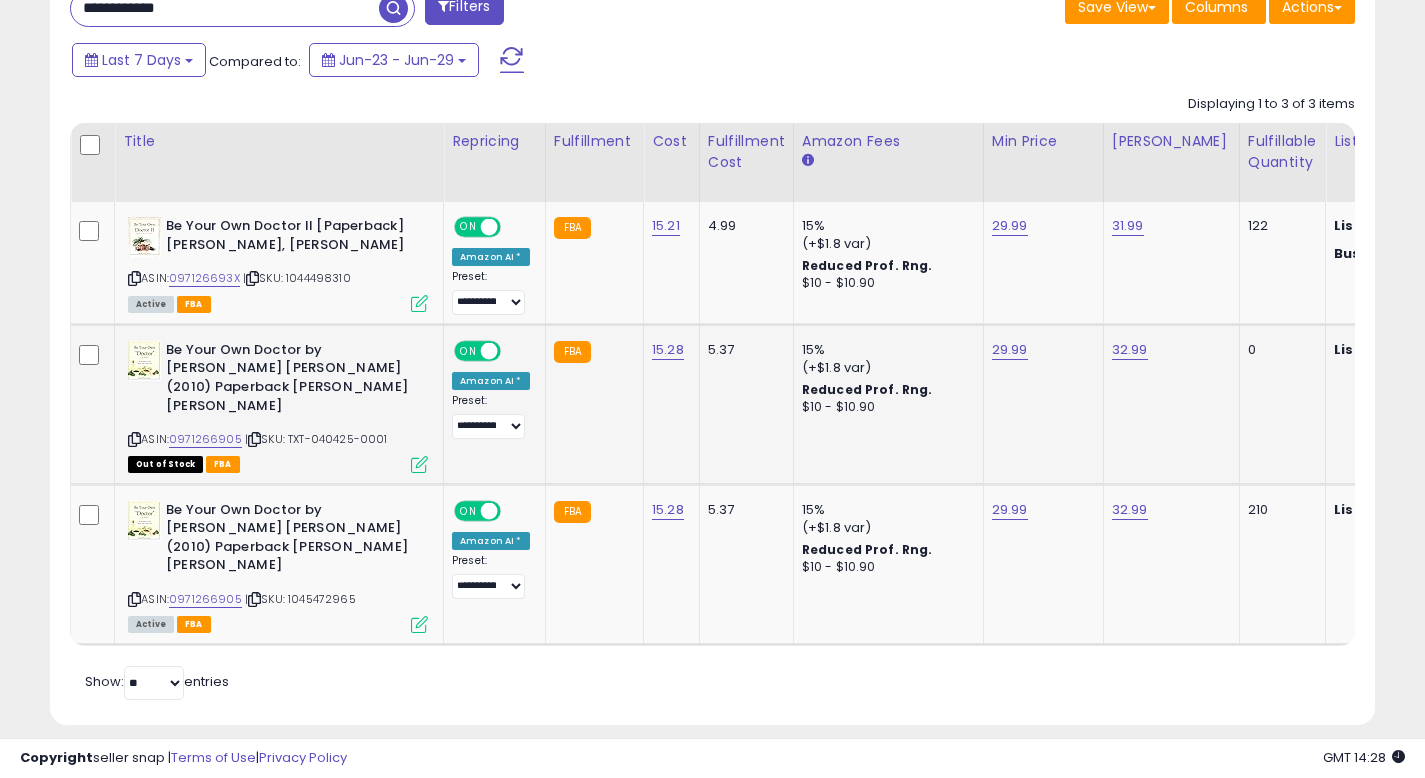 click at bounding box center [419, 464] 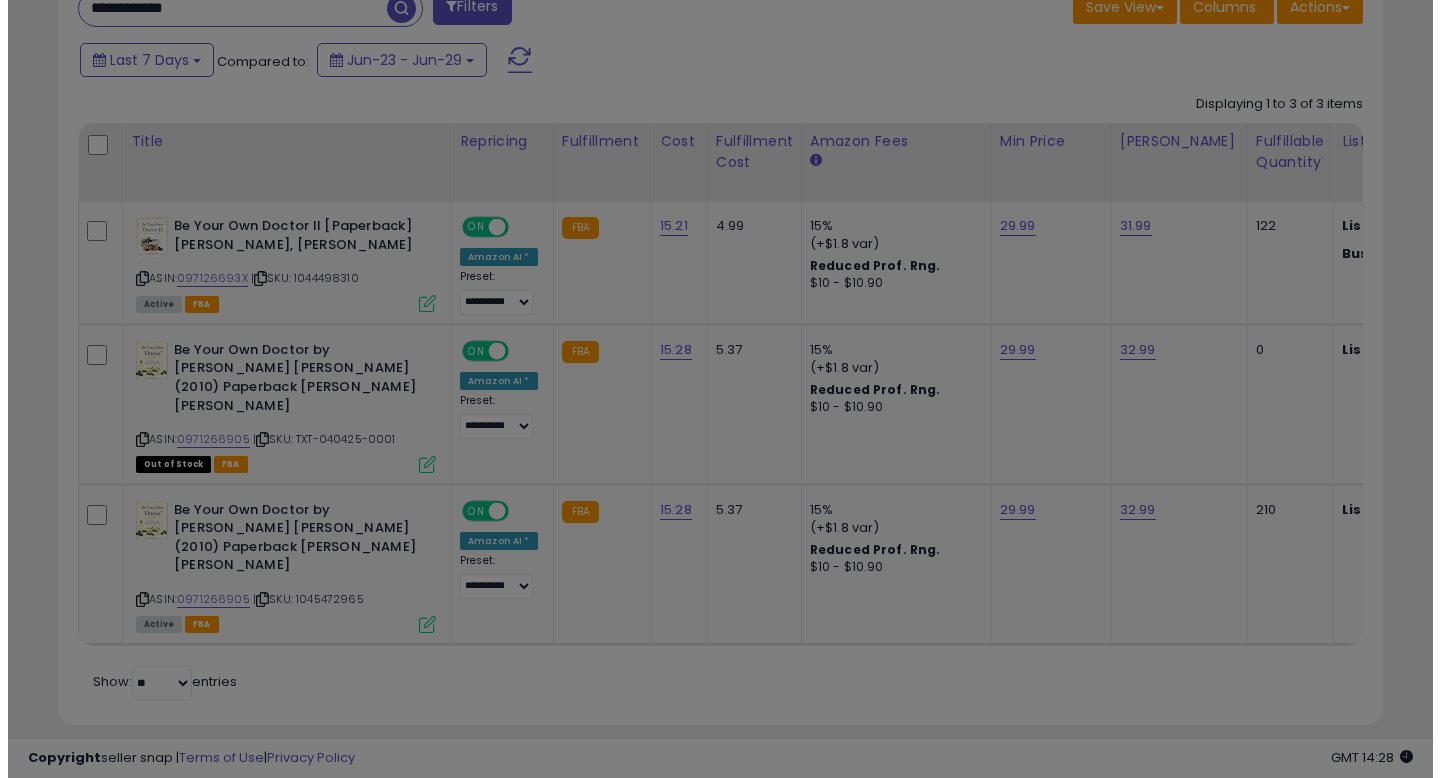 scroll, scrollTop: 999590, scrollLeft: 999224, axis: both 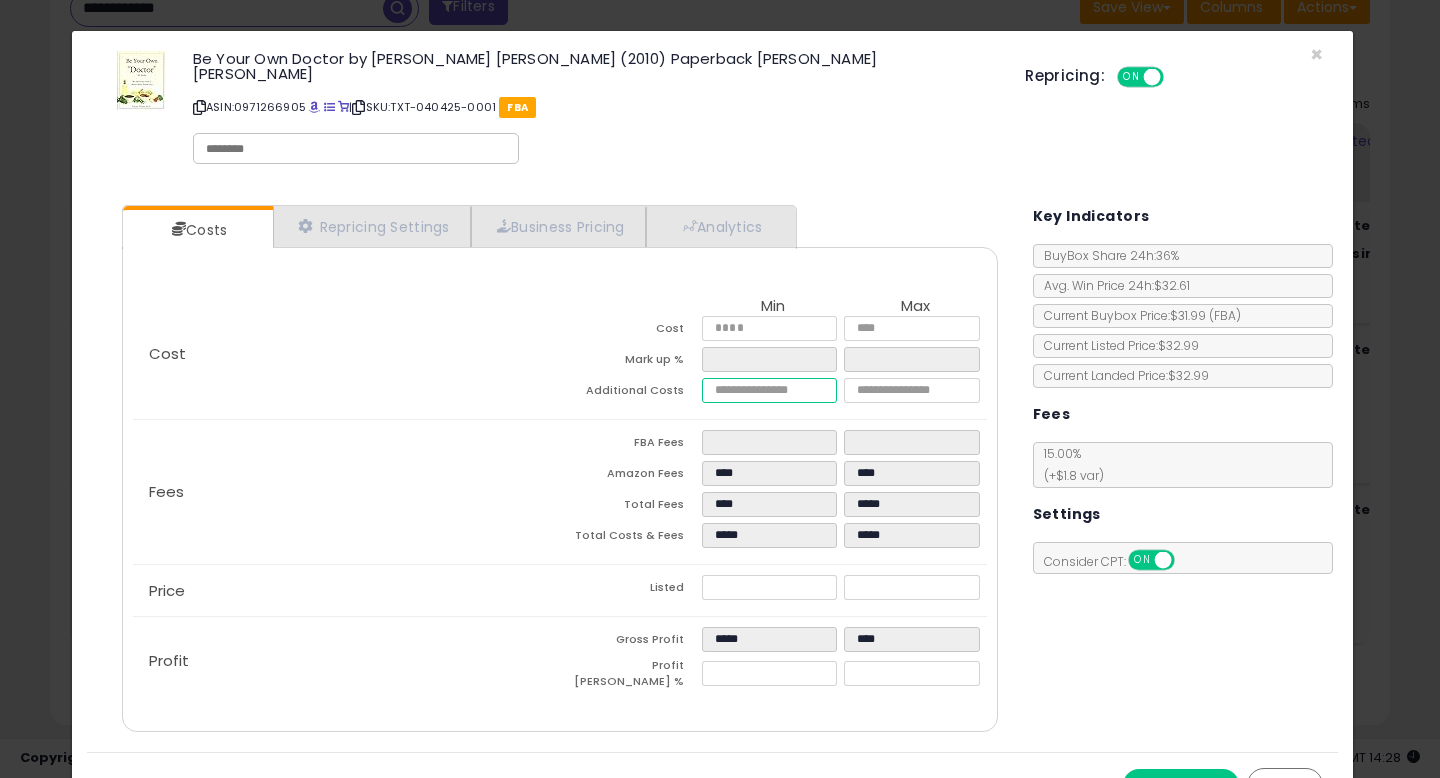 drag, startPoint x: 755, startPoint y: 376, endPoint x: 633, endPoint y: 364, distance: 122.588745 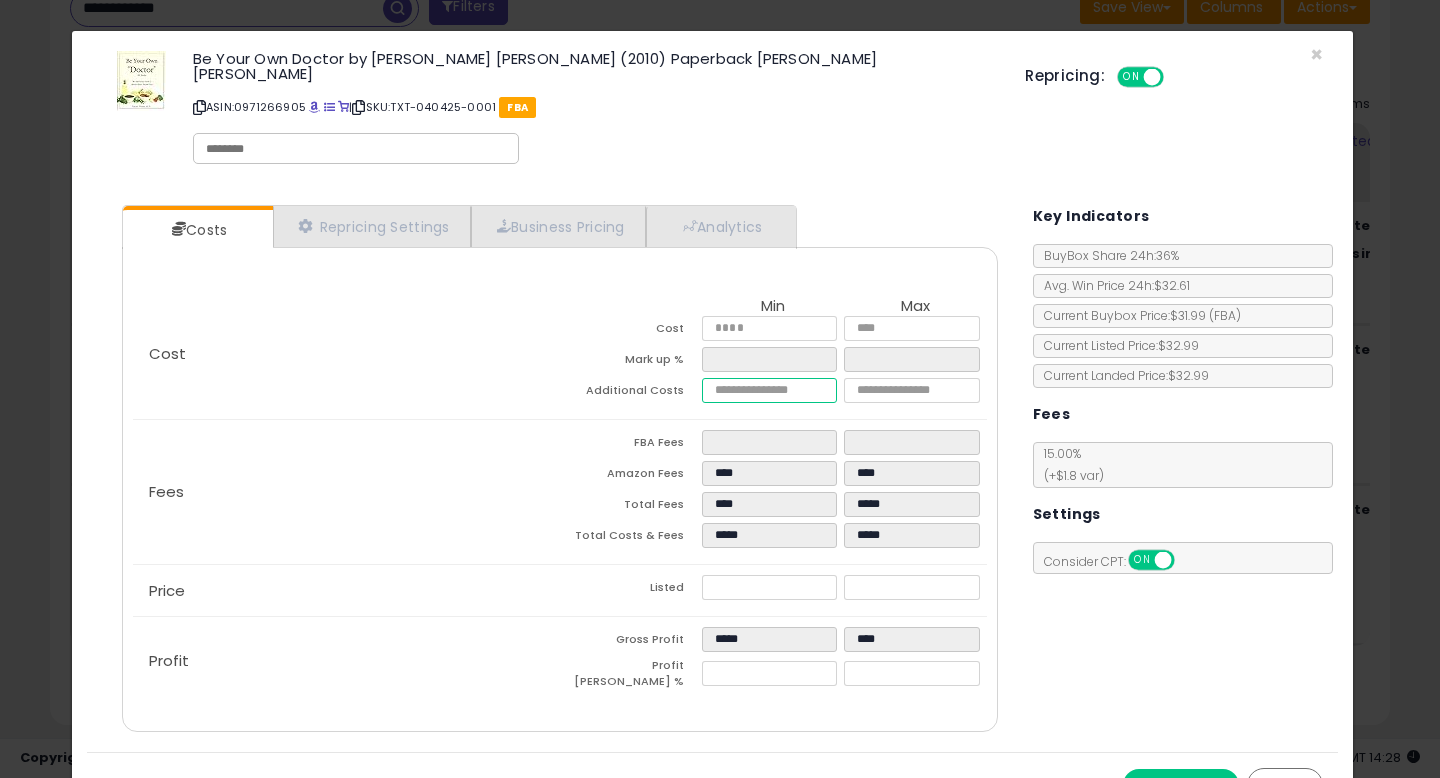 type on "****" 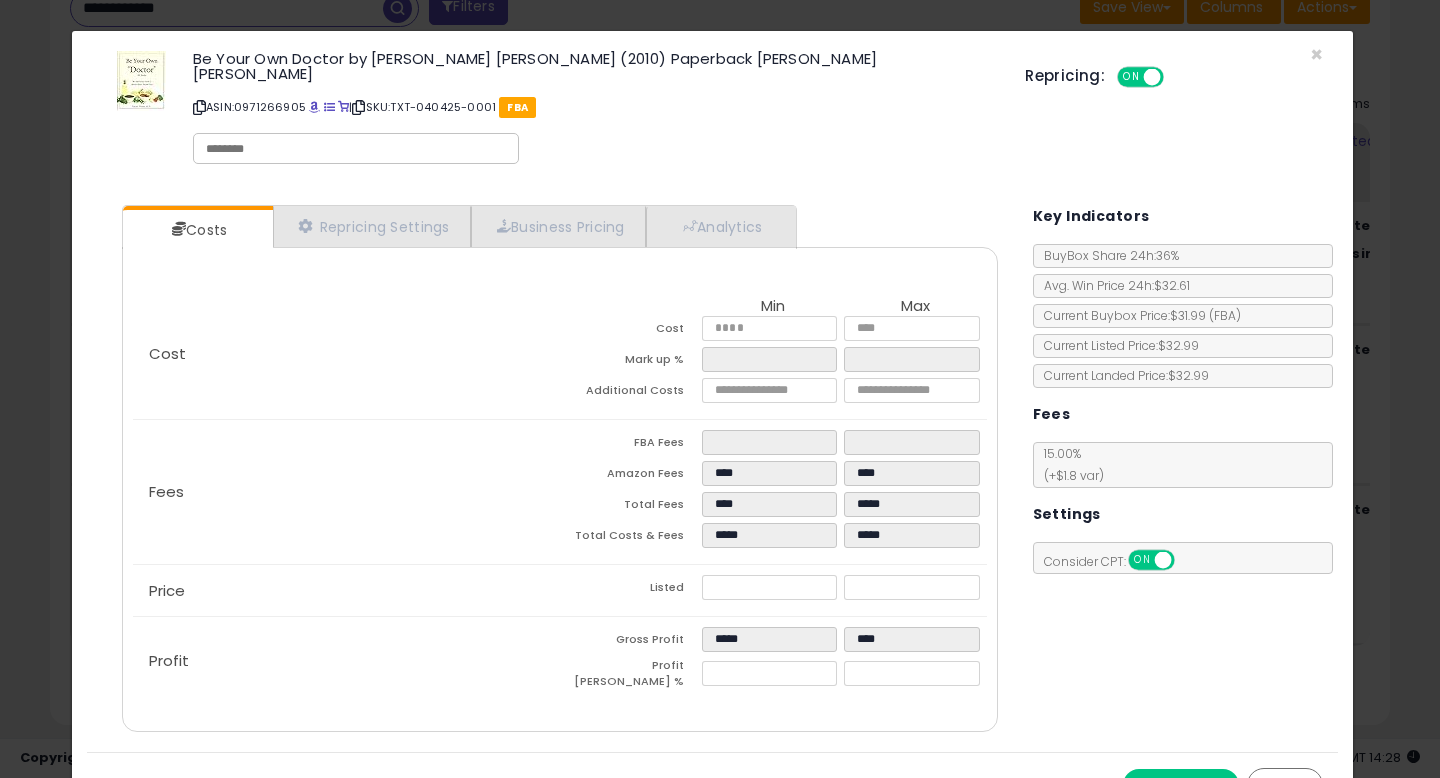 type on "*****" 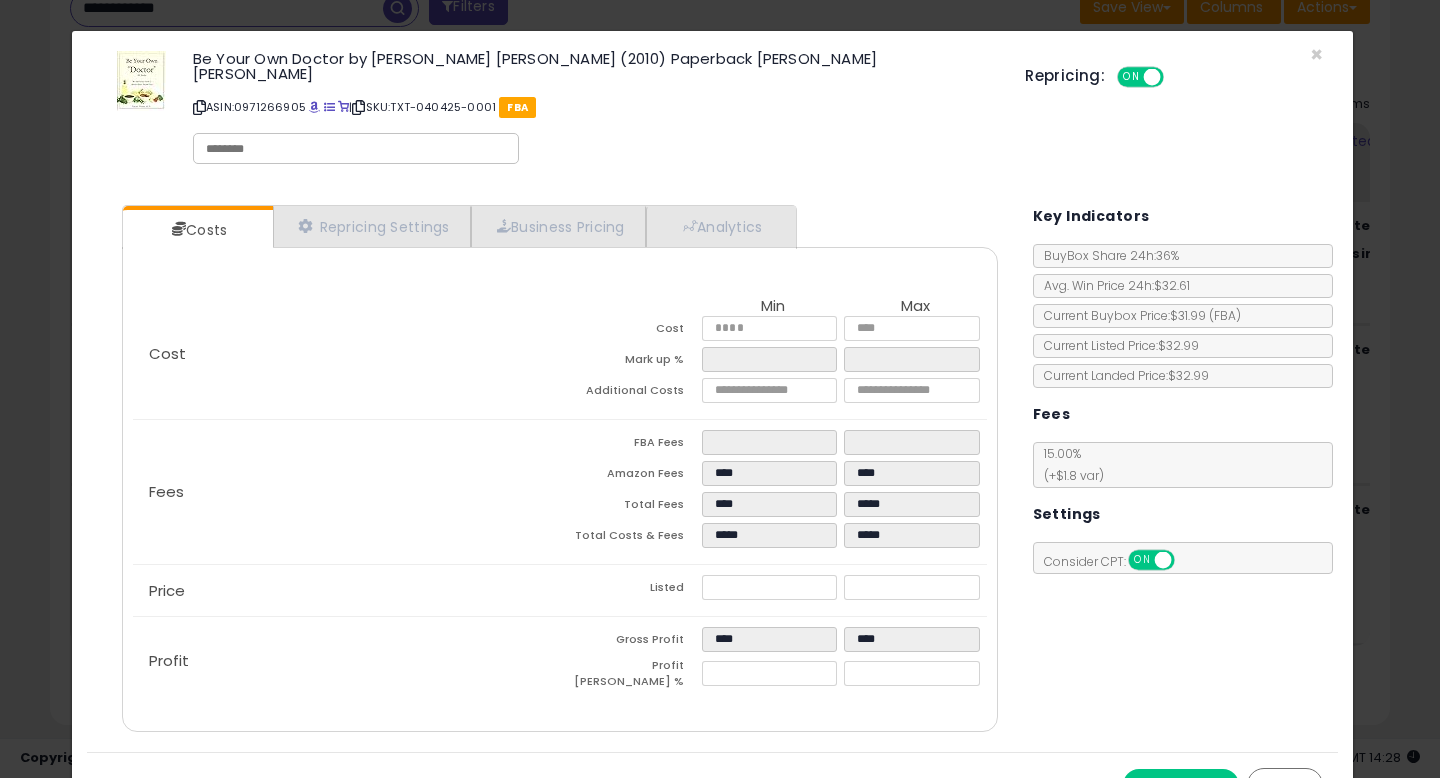 click on "Costs
Repricing Settings
Business Pricing
Analytics
Cost" at bounding box center (712, 471) 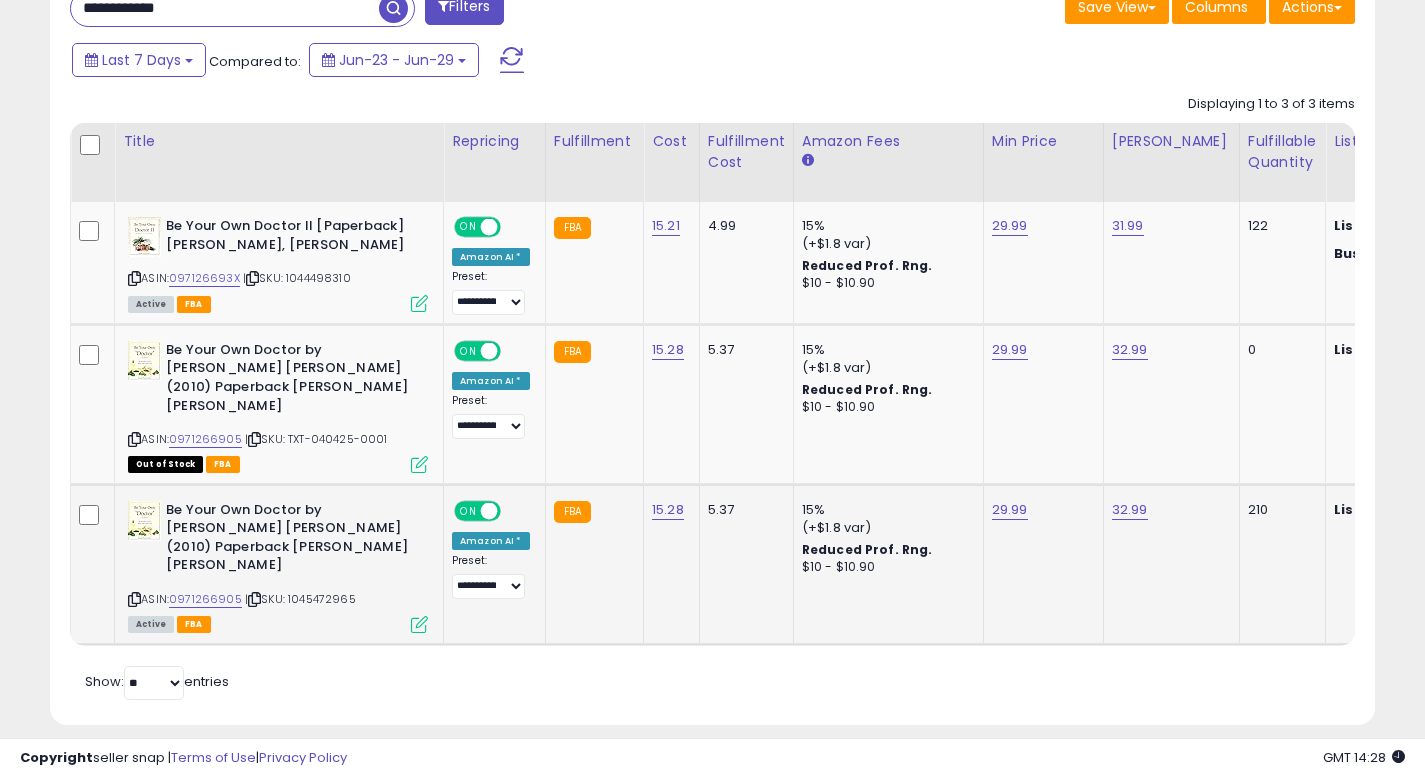 scroll, scrollTop: 410, scrollLeft: 767, axis: both 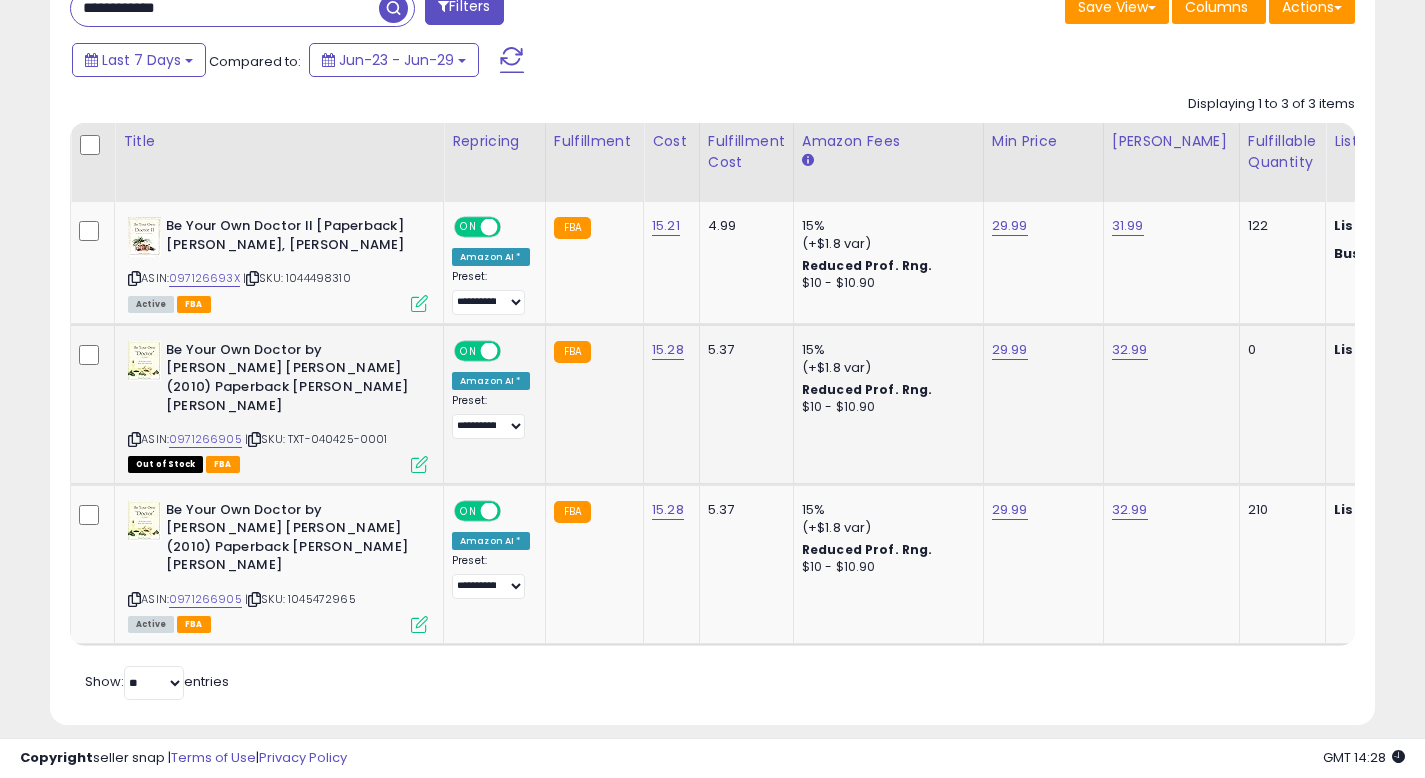 click at bounding box center (419, 464) 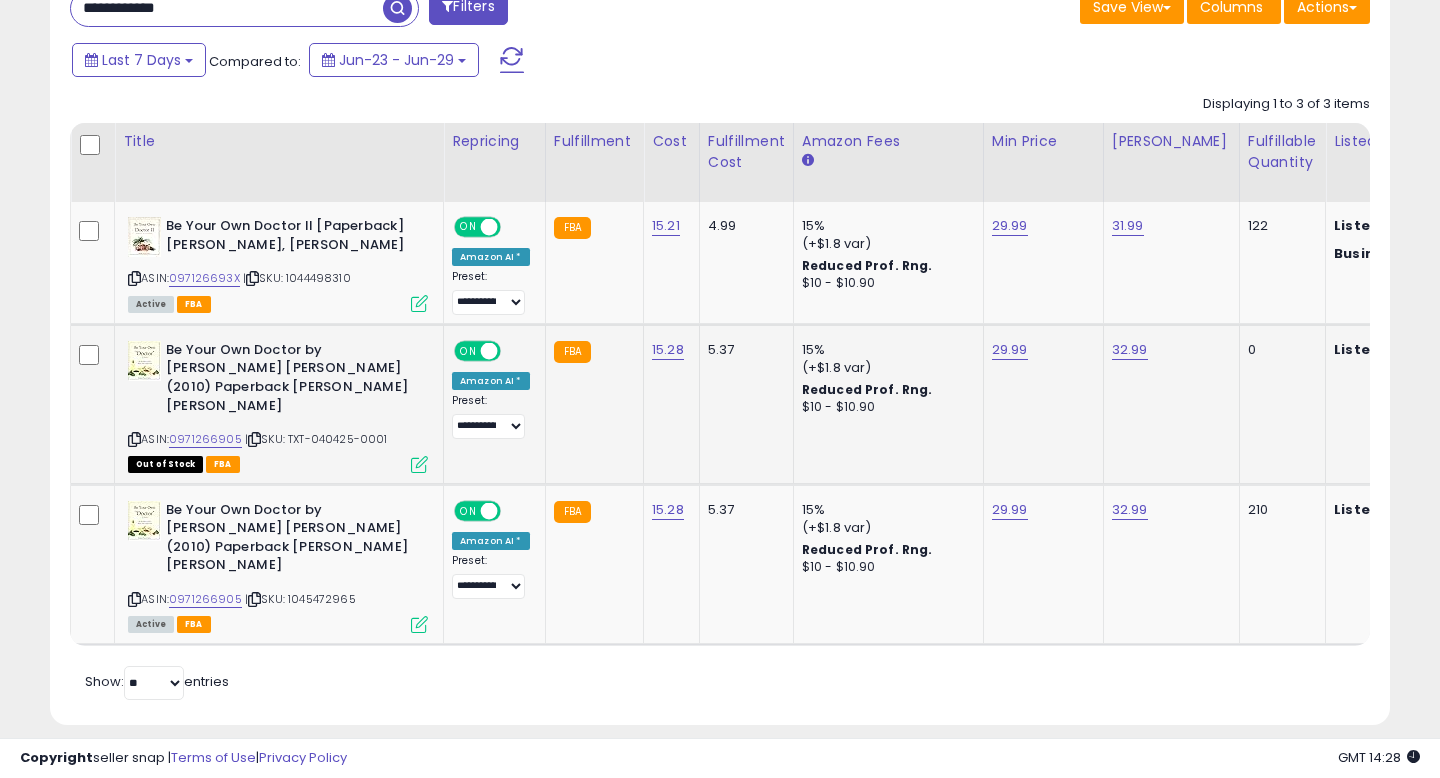 scroll, scrollTop: 999590, scrollLeft: 999224, axis: both 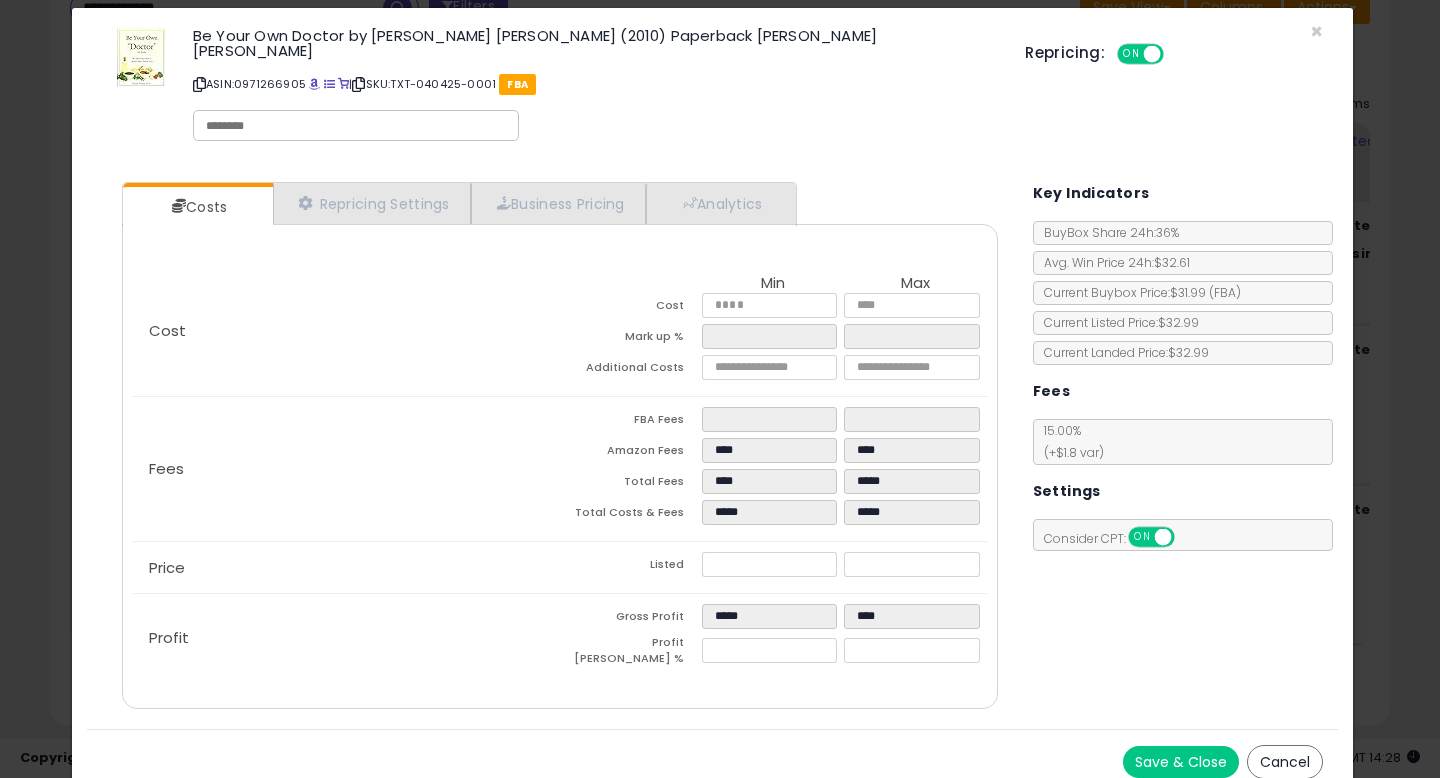 click on "Cancel" at bounding box center [1285, 762] 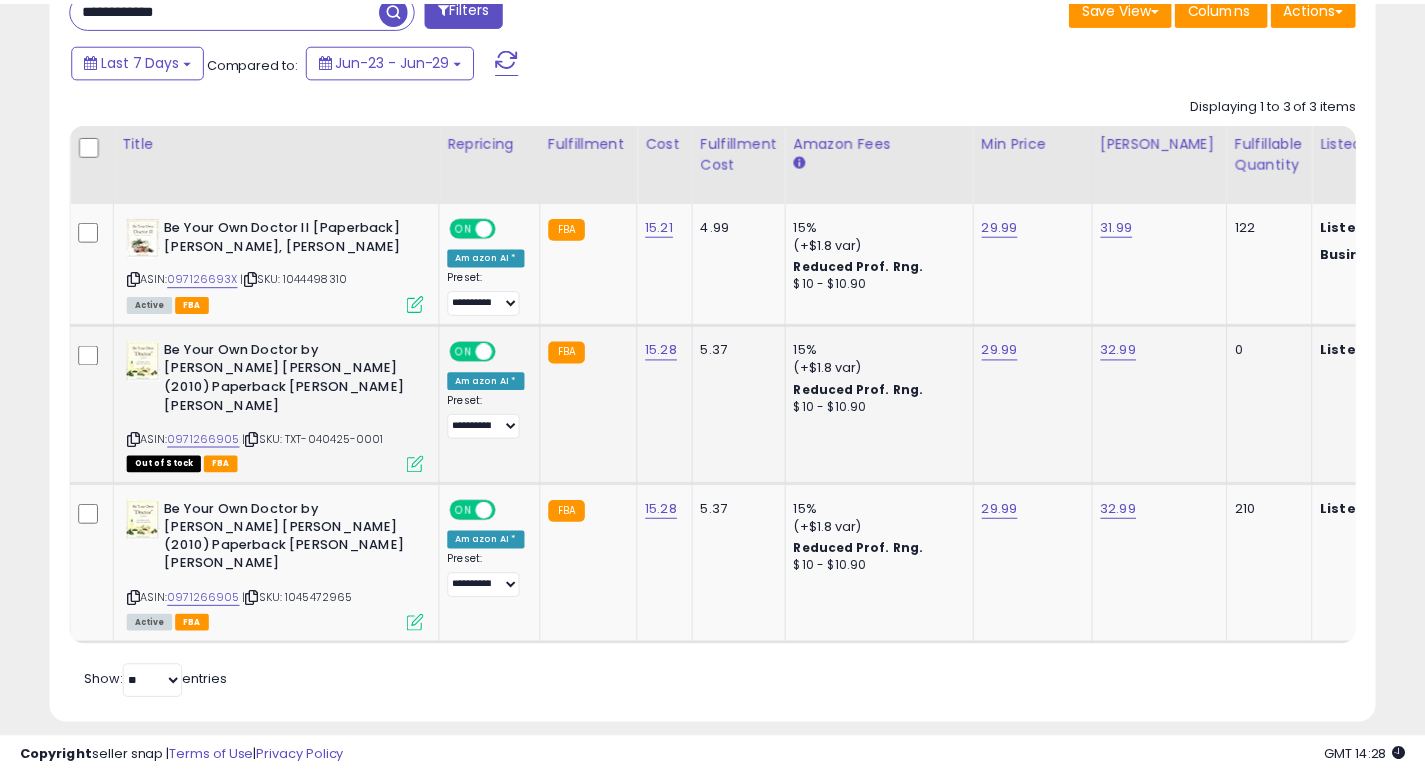 scroll, scrollTop: 410, scrollLeft: 767, axis: both 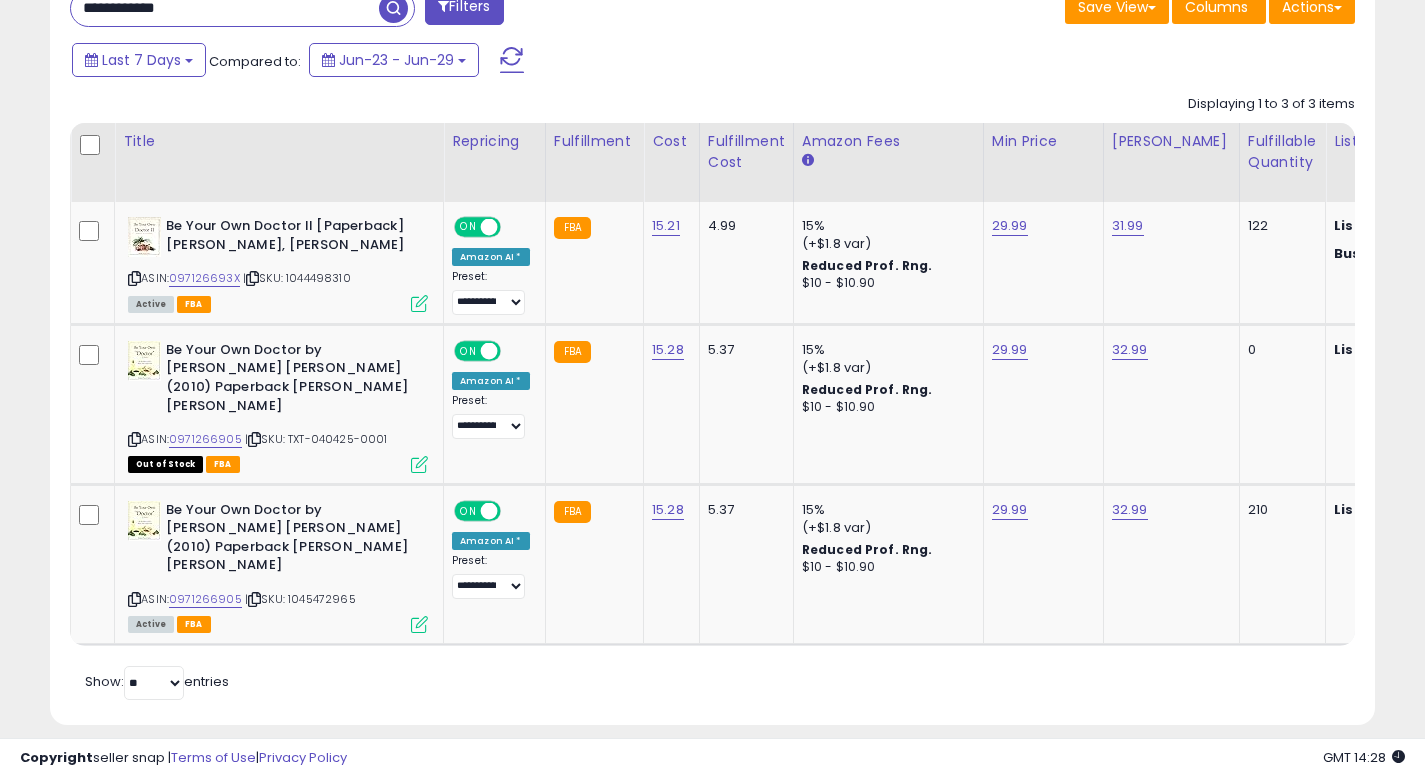 drag, startPoint x: 152, startPoint y: 6, endPoint x: 3, endPoint y: -3, distance: 149.27156 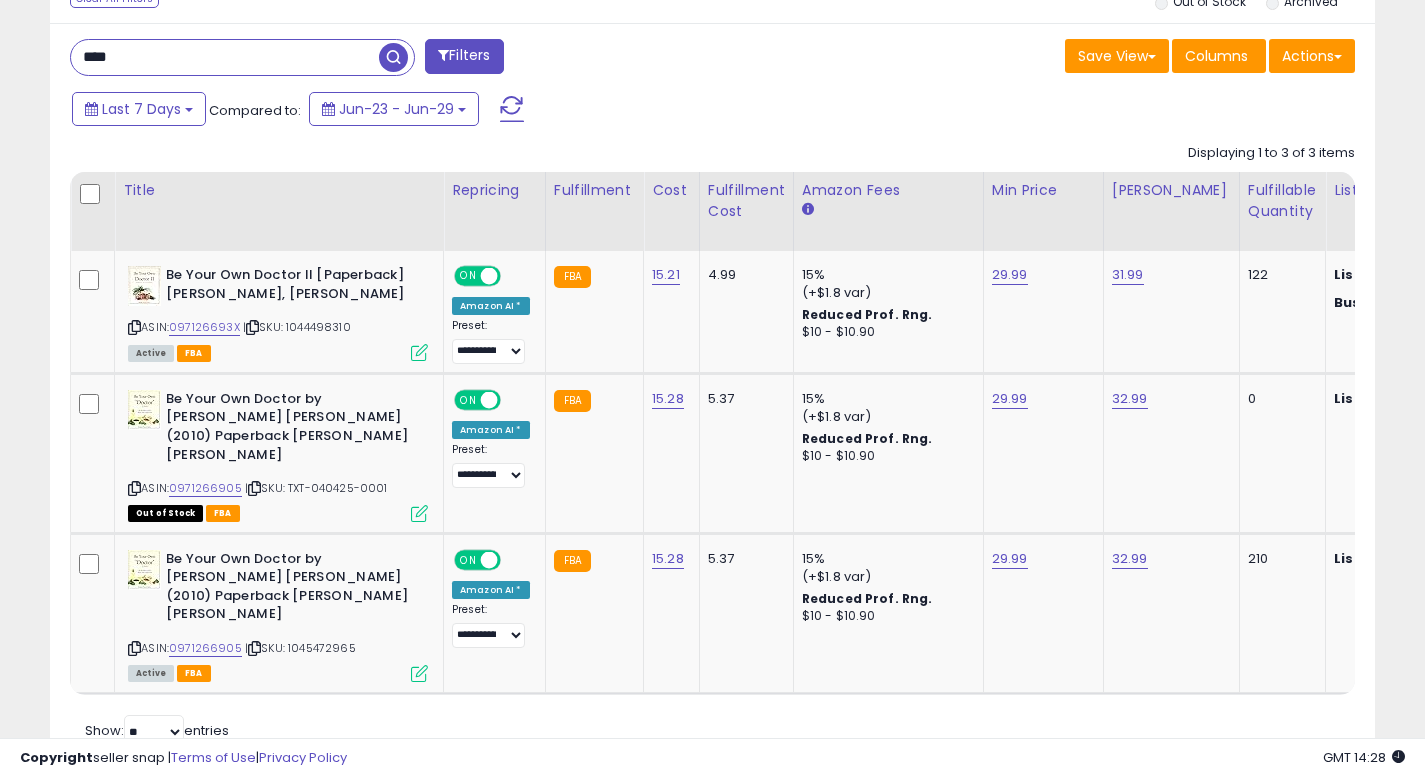 type on "**********" 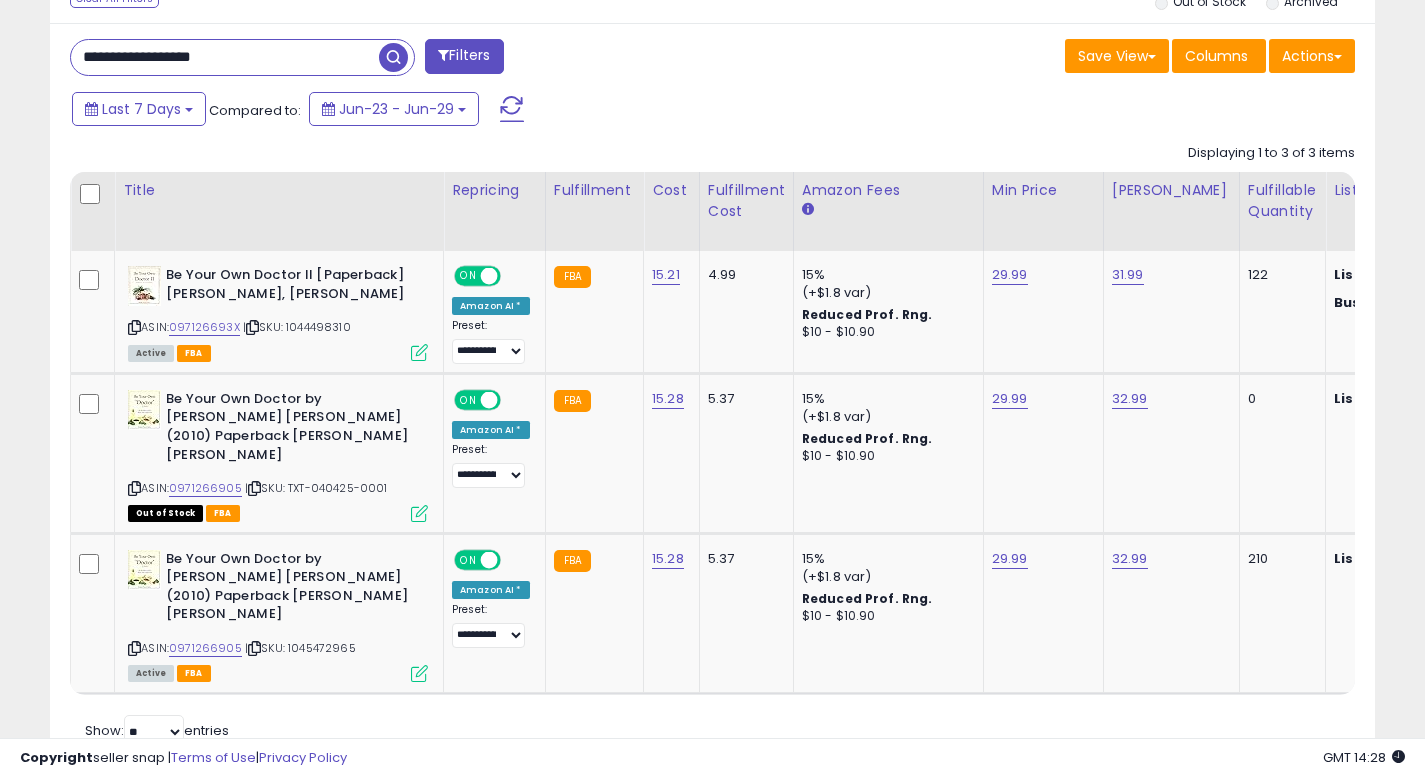 click at bounding box center [393, 57] 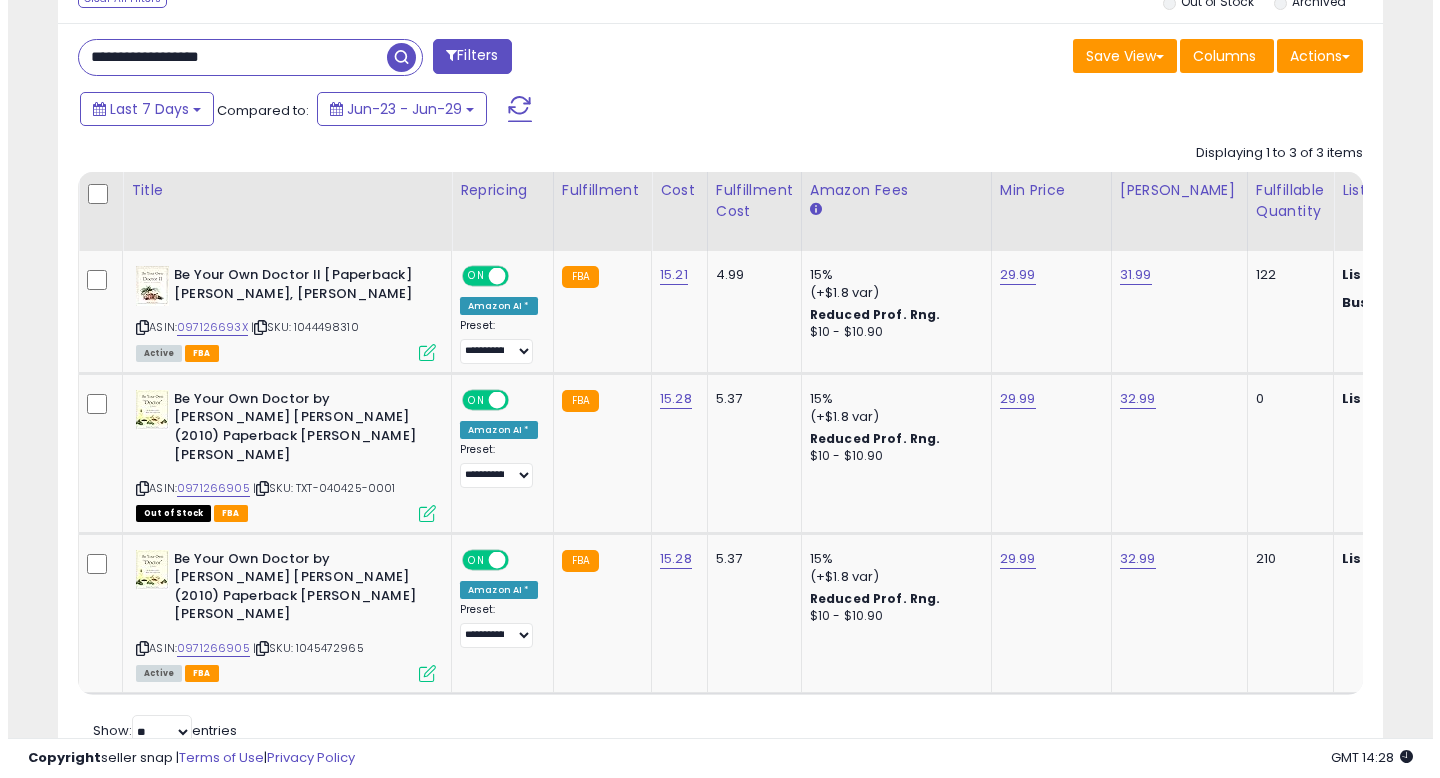 scroll, scrollTop: 442, scrollLeft: 0, axis: vertical 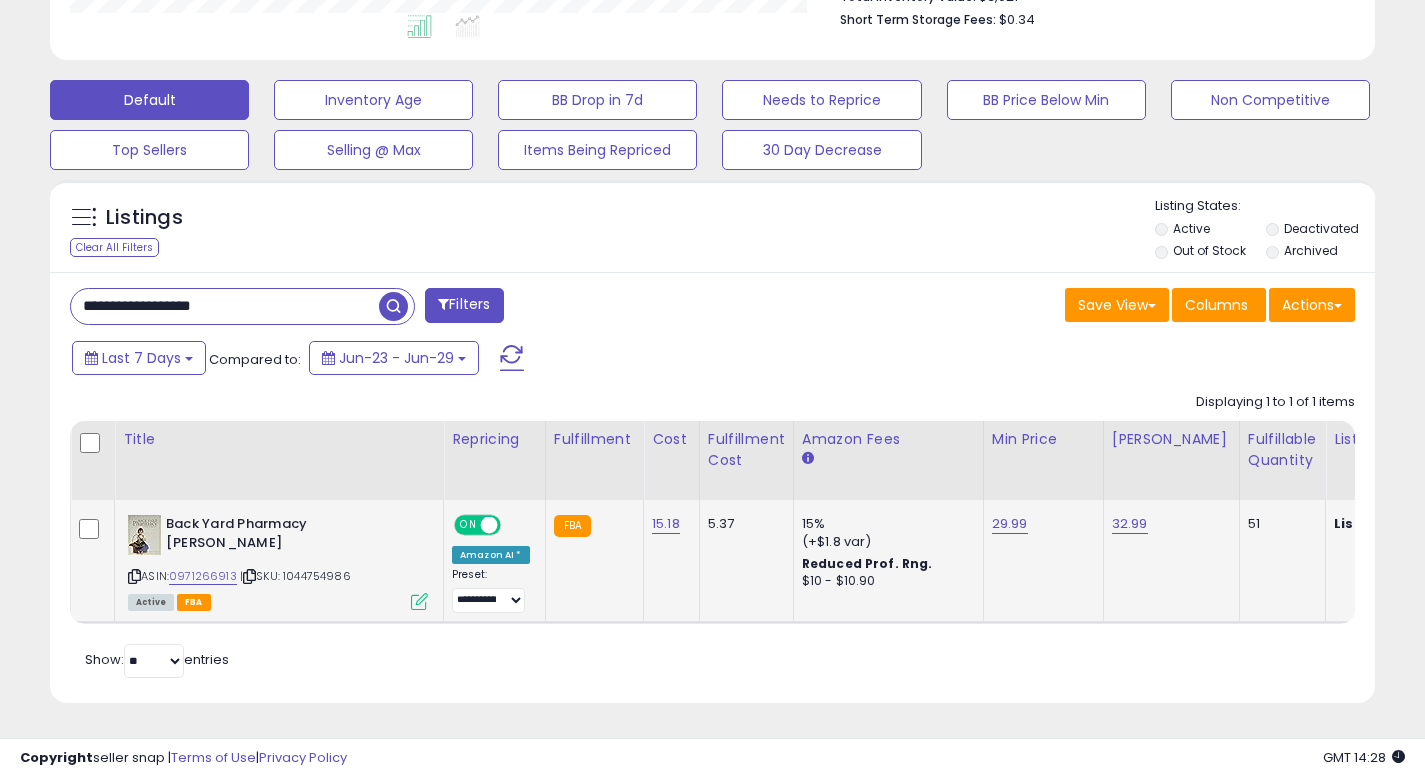 click at bounding box center (419, 601) 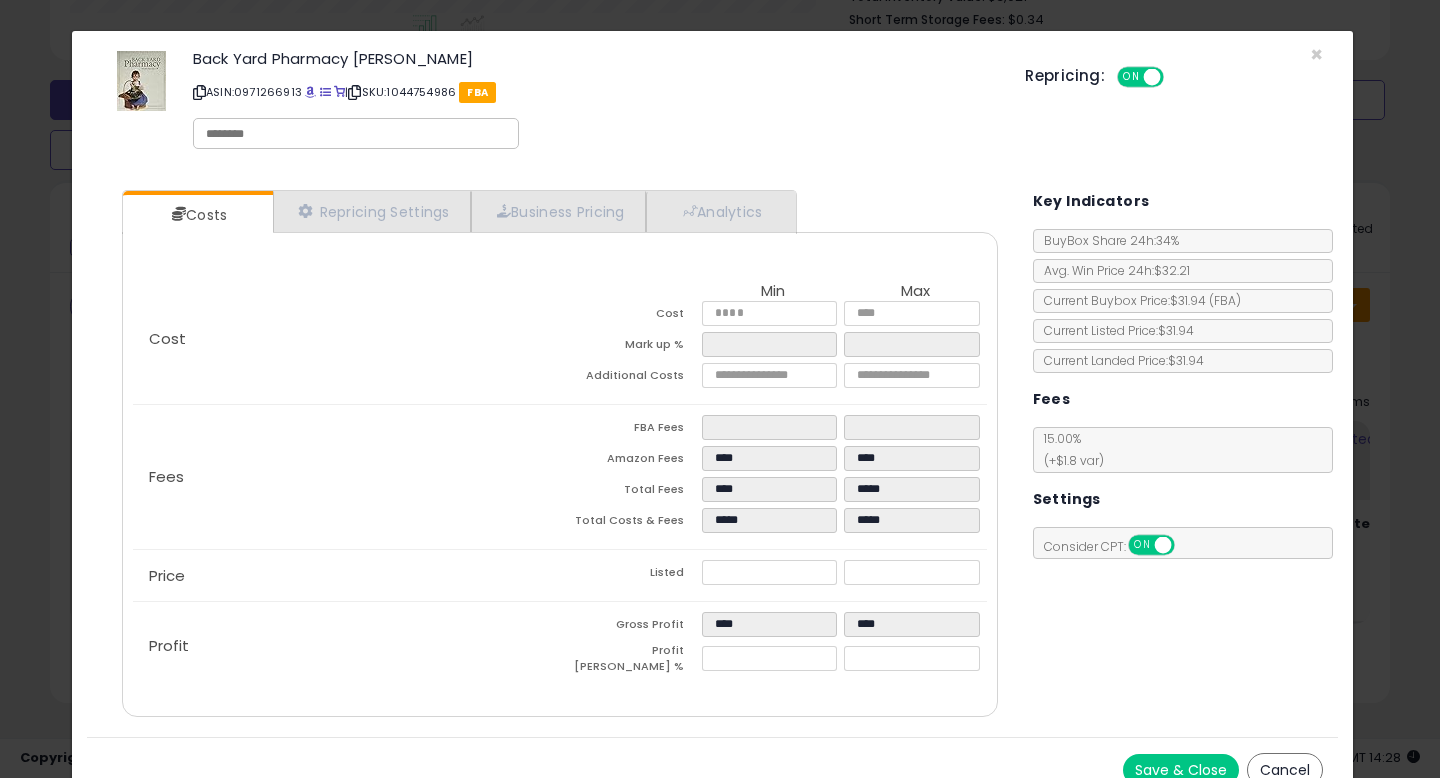 click on "Cancel" at bounding box center [1285, 770] 